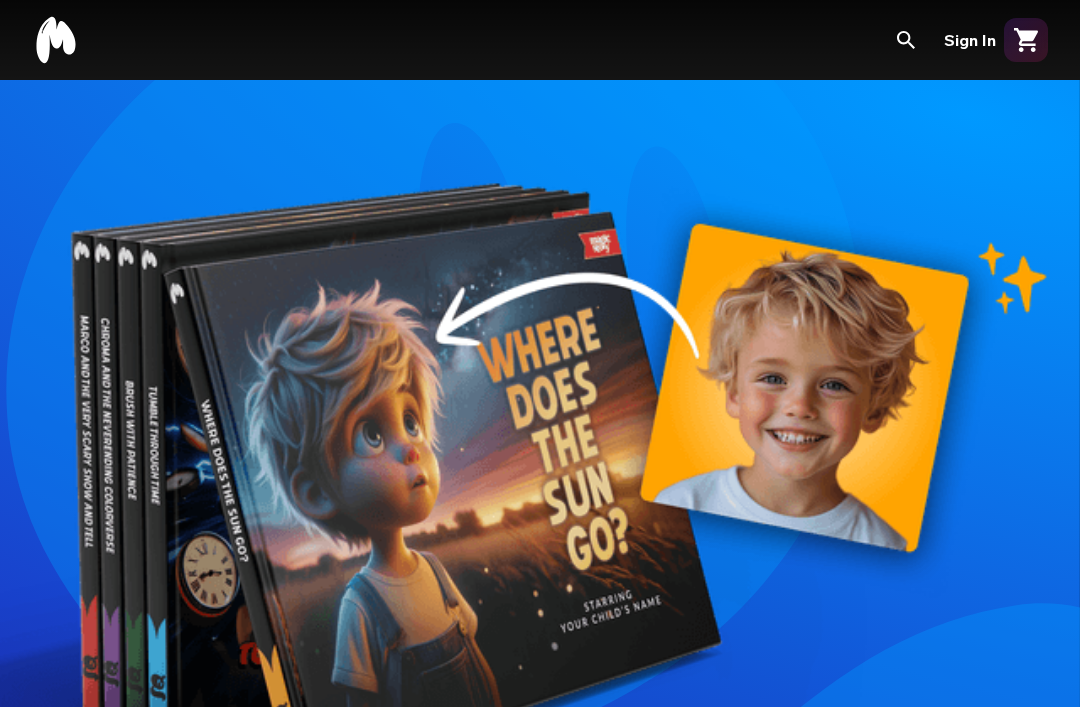 click at bounding box center (540, 1054) 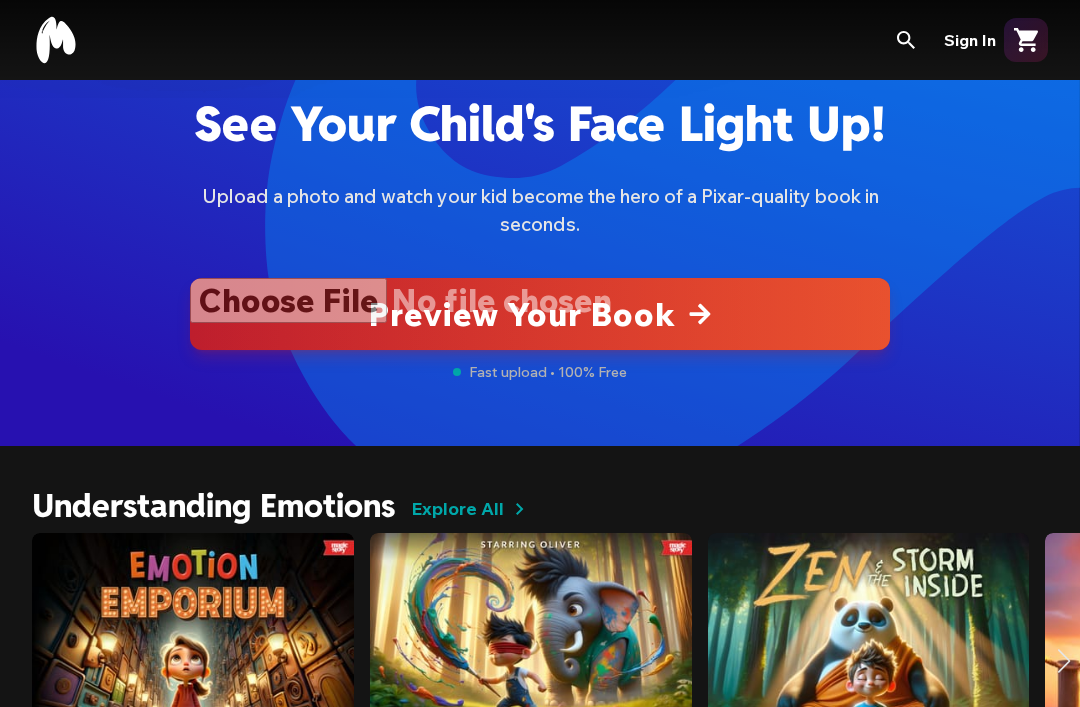 scroll, scrollTop: 740, scrollLeft: 0, axis: vertical 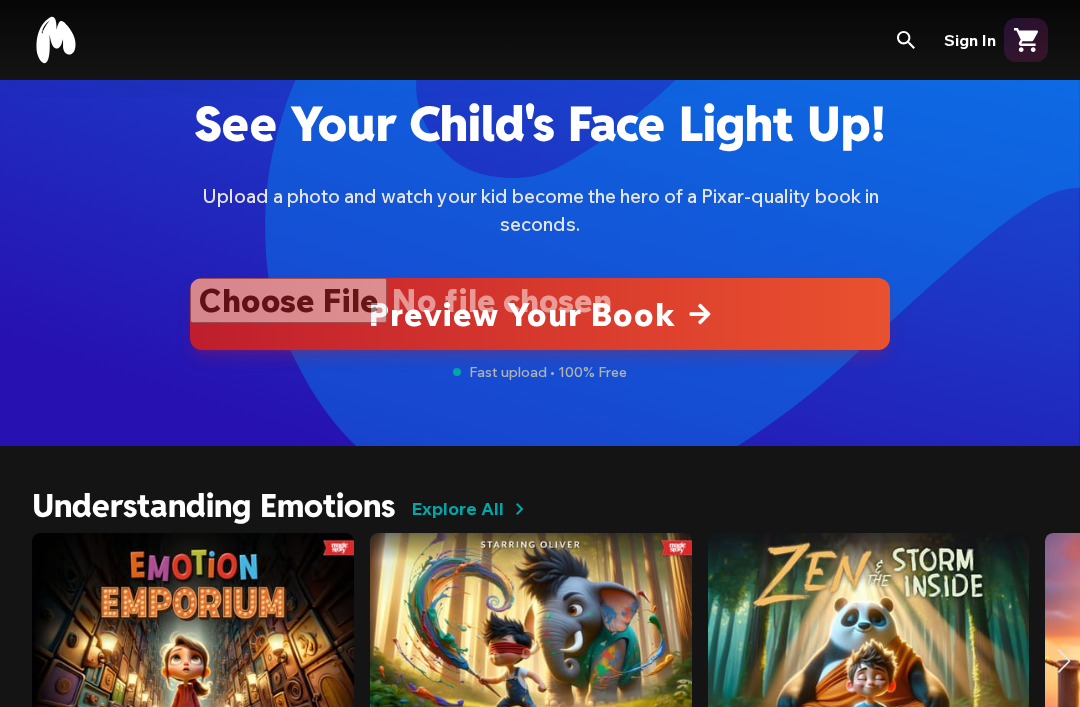 type 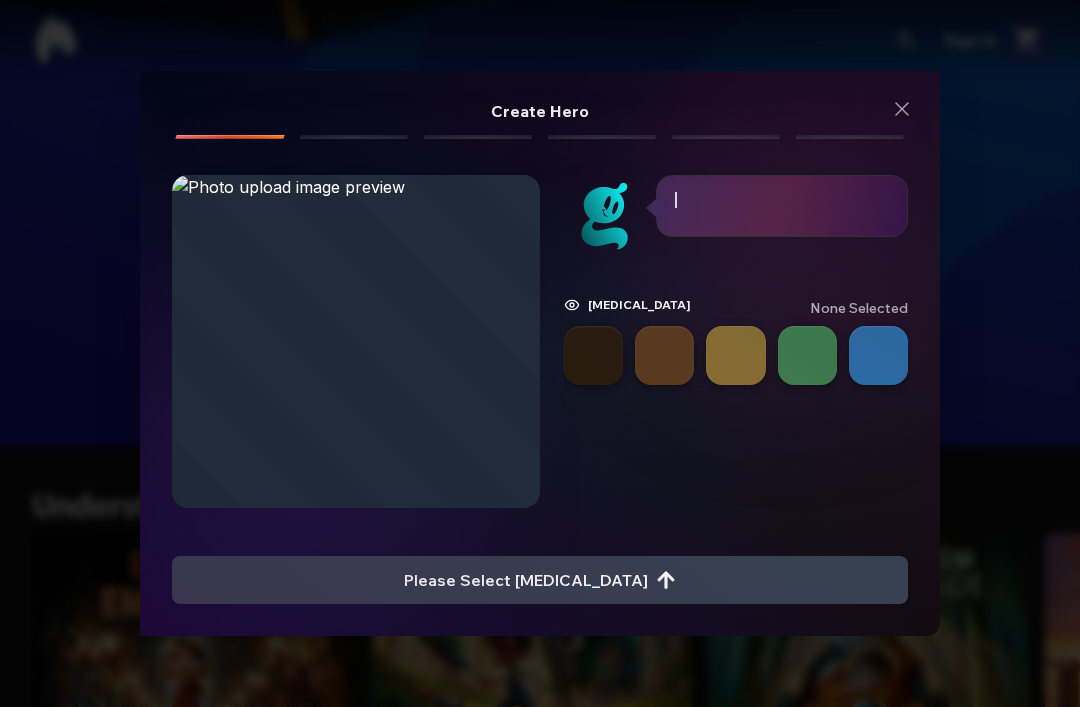 scroll, scrollTop: 0, scrollLeft: 0, axis: both 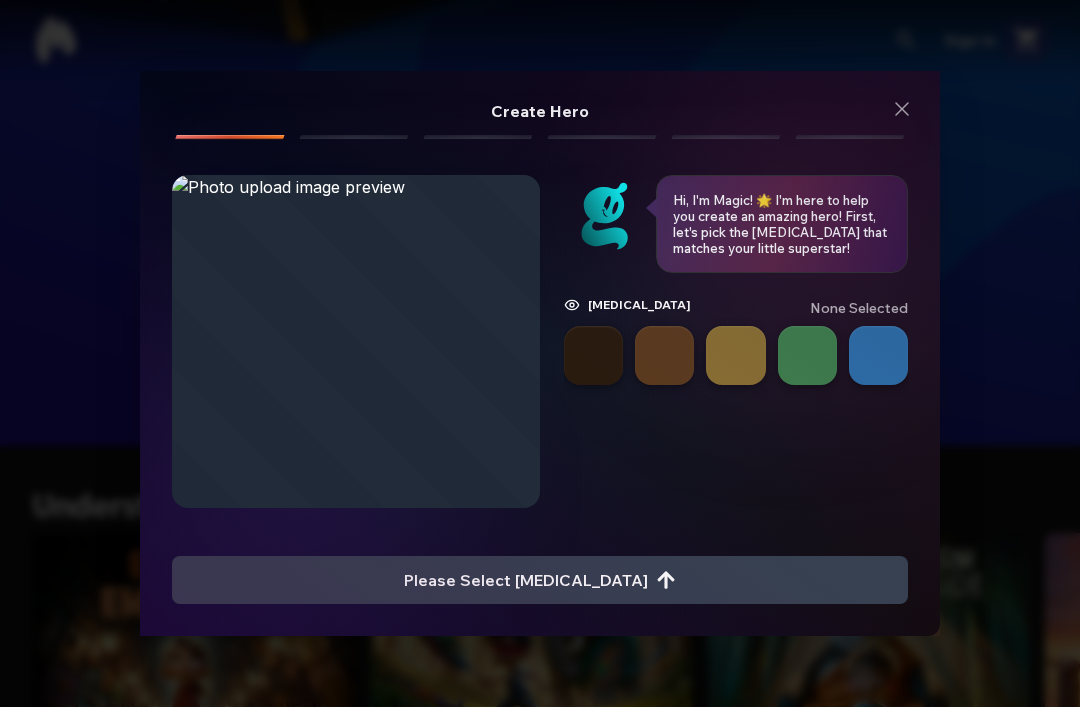 click at bounding box center (878, 355) 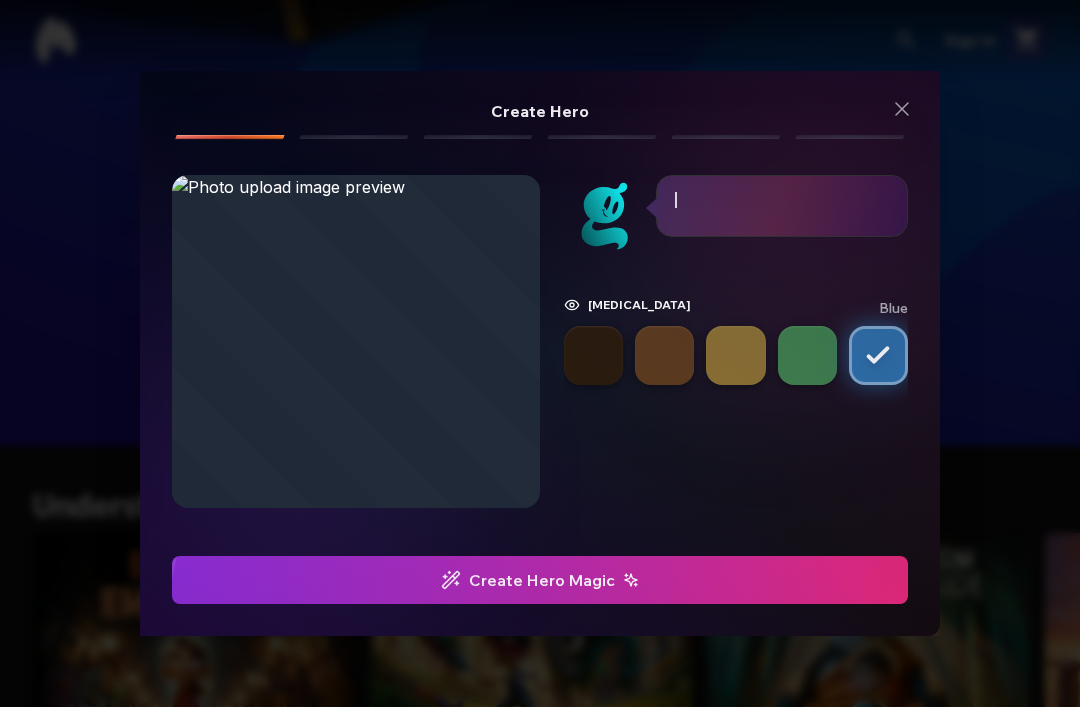 click on "Create Hero Magic" at bounding box center (540, 580) 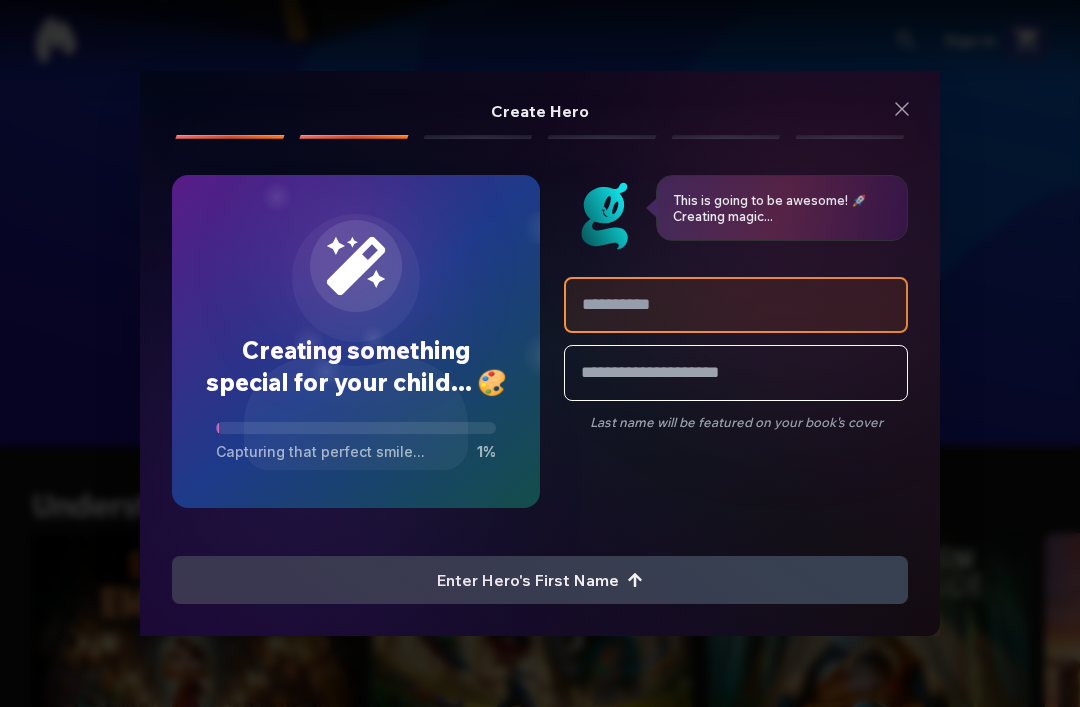 click at bounding box center [736, 305] 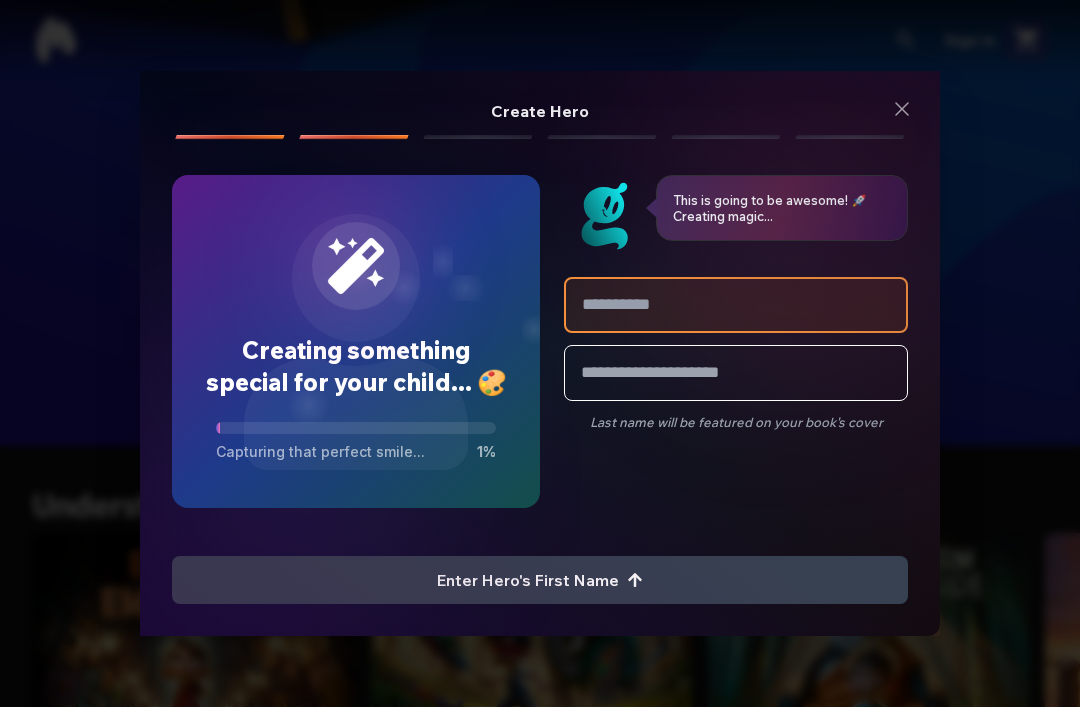 click at bounding box center [736, 305] 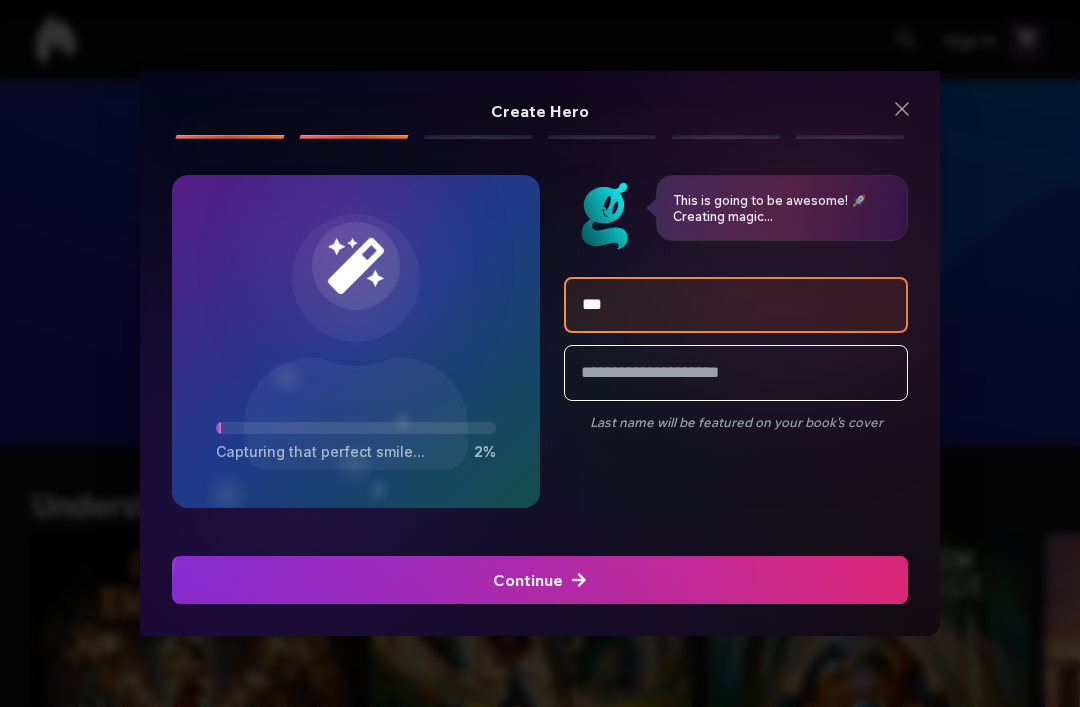 type on "****" 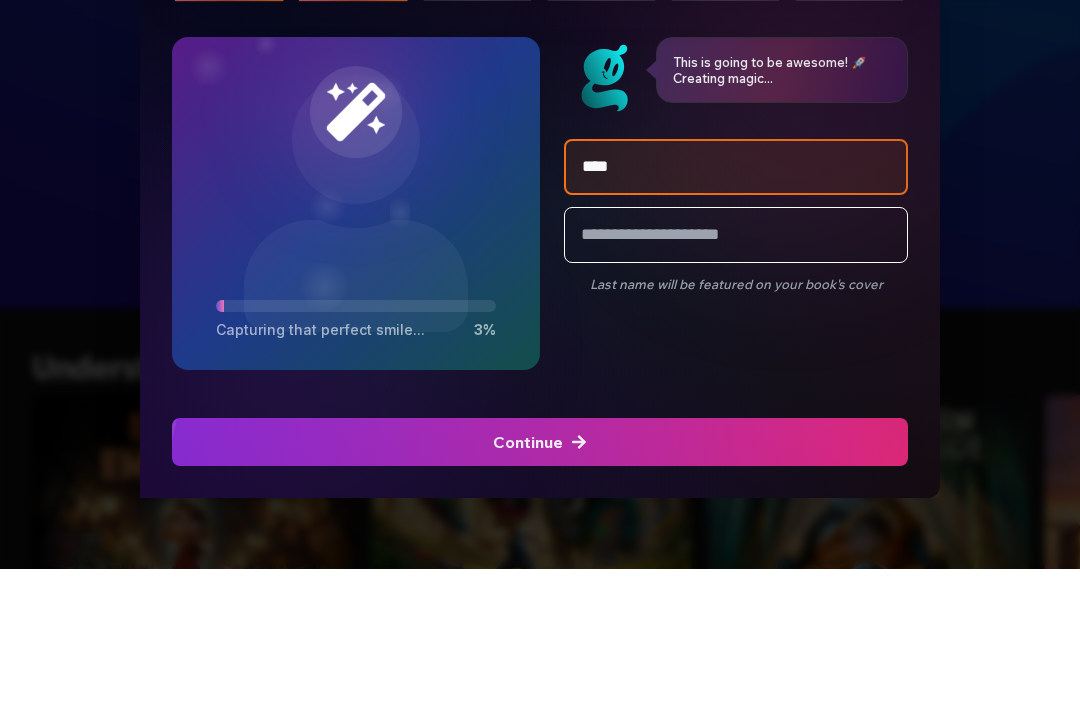 click at bounding box center [-932, 580] 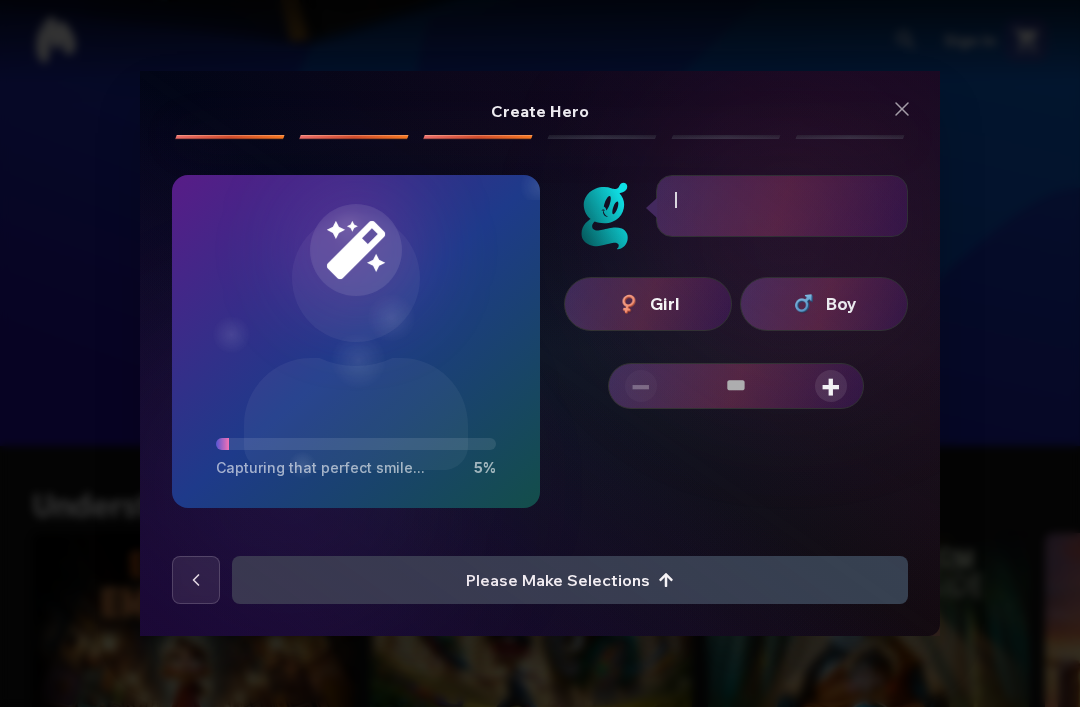 click on "Girl" at bounding box center (665, 304) 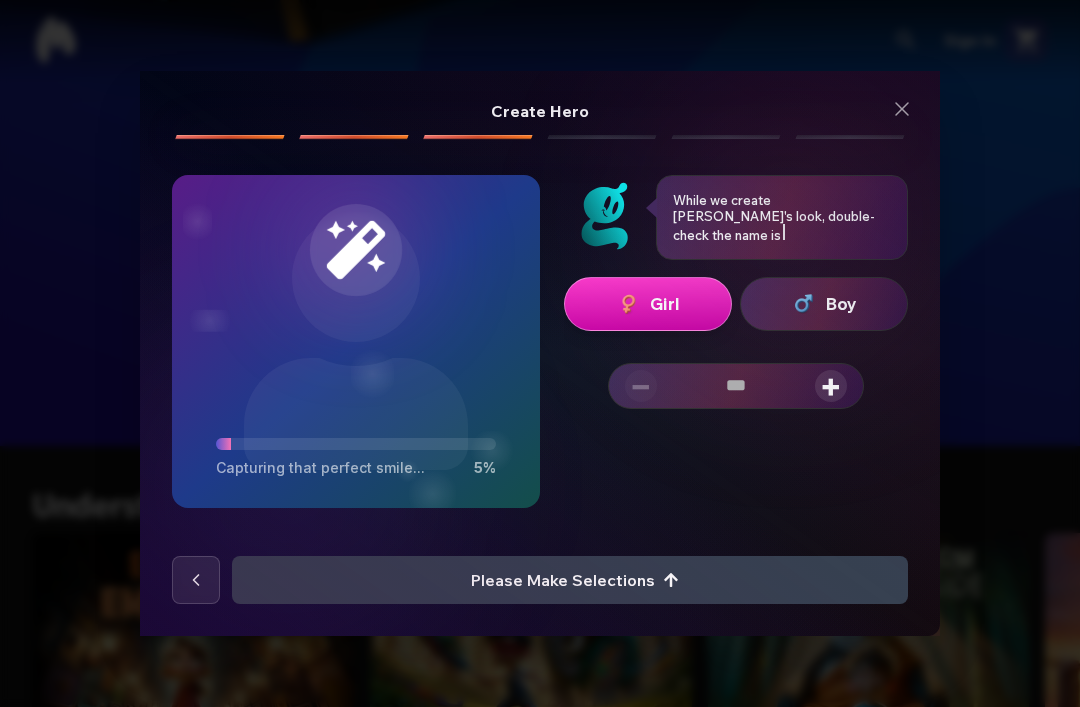 click at bounding box center (629, 304) 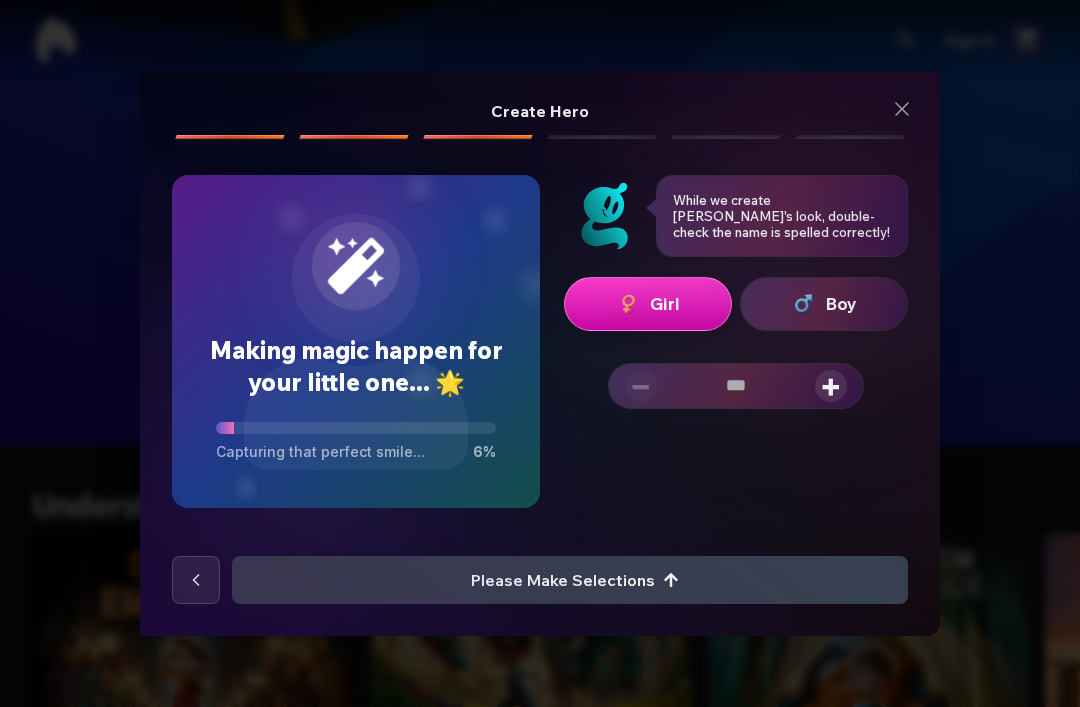click on "+" at bounding box center [831, 386] 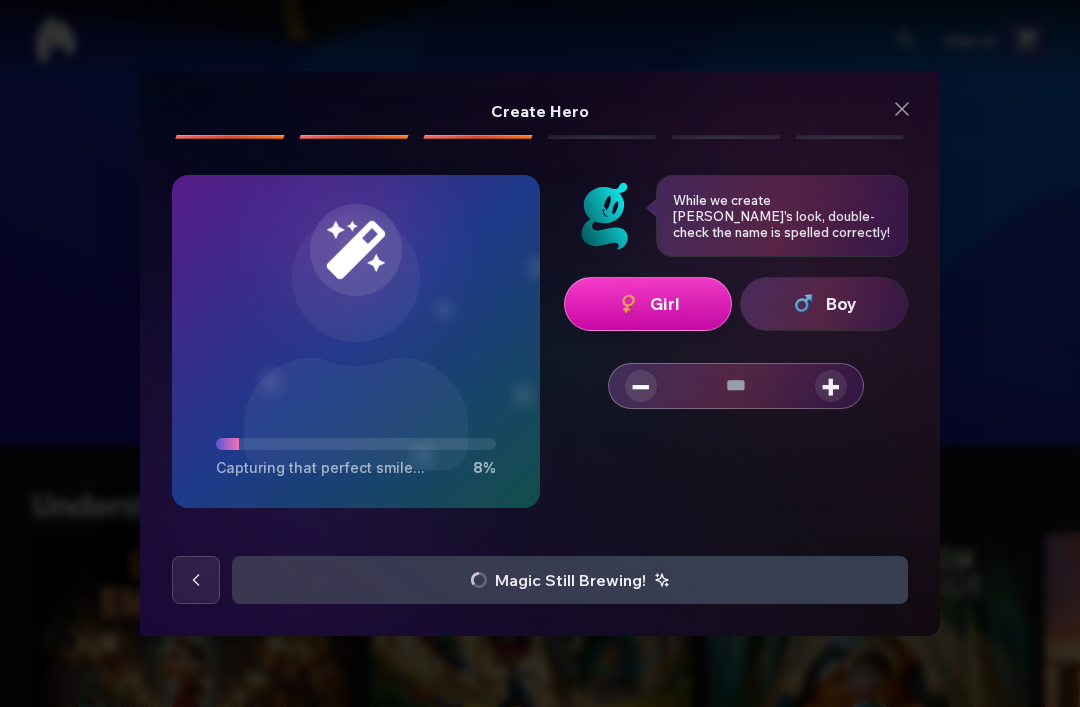 click on "+" at bounding box center [831, 386] 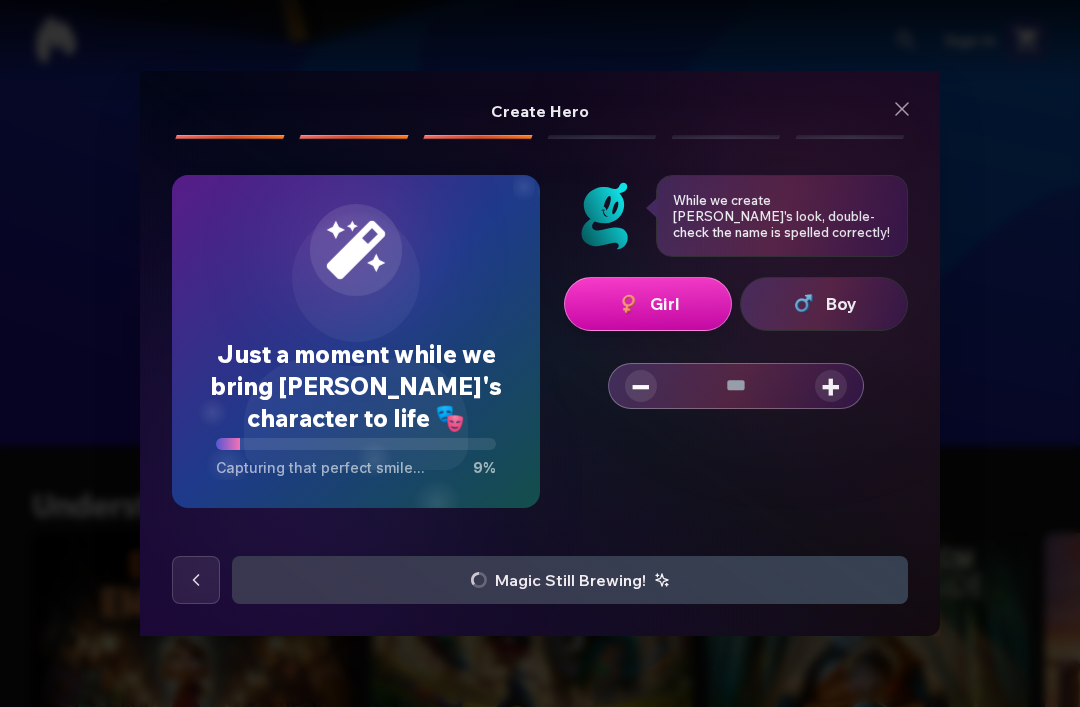 click on "+" at bounding box center [831, 386] 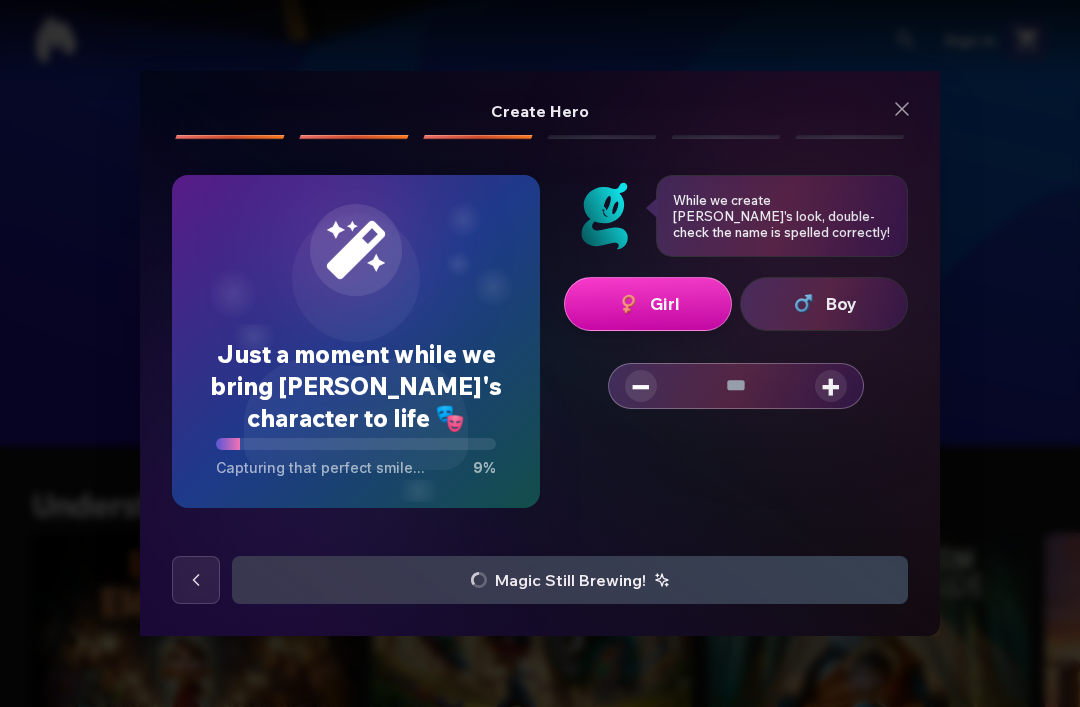 click on "+" at bounding box center [831, 386] 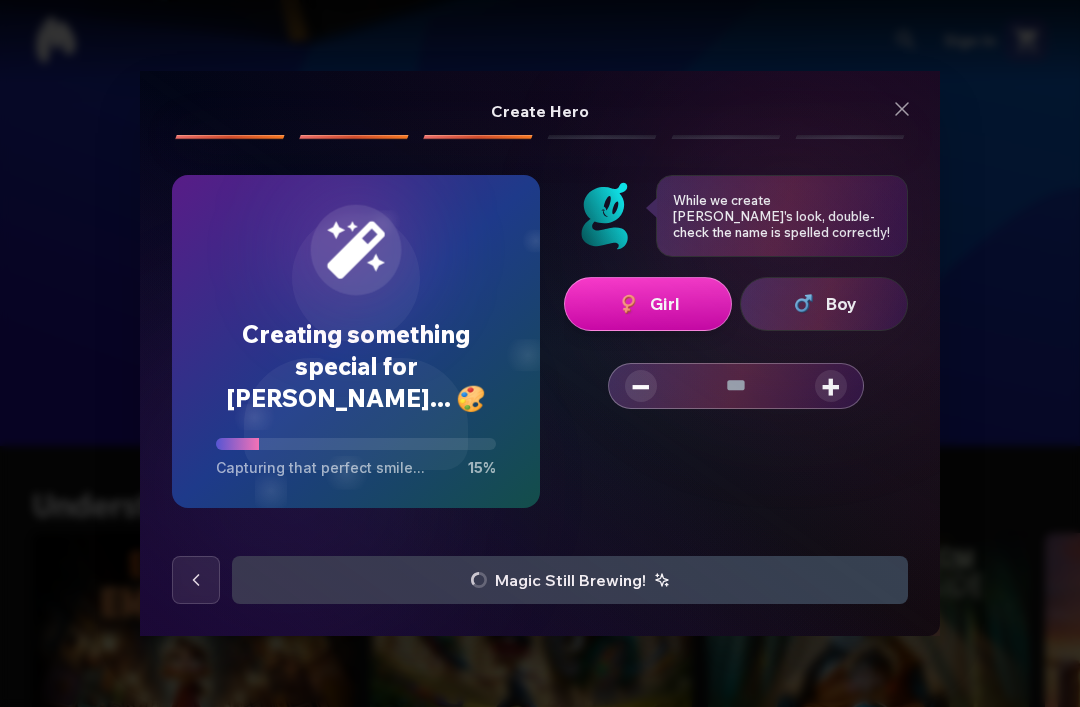 click on "+" at bounding box center [831, 386] 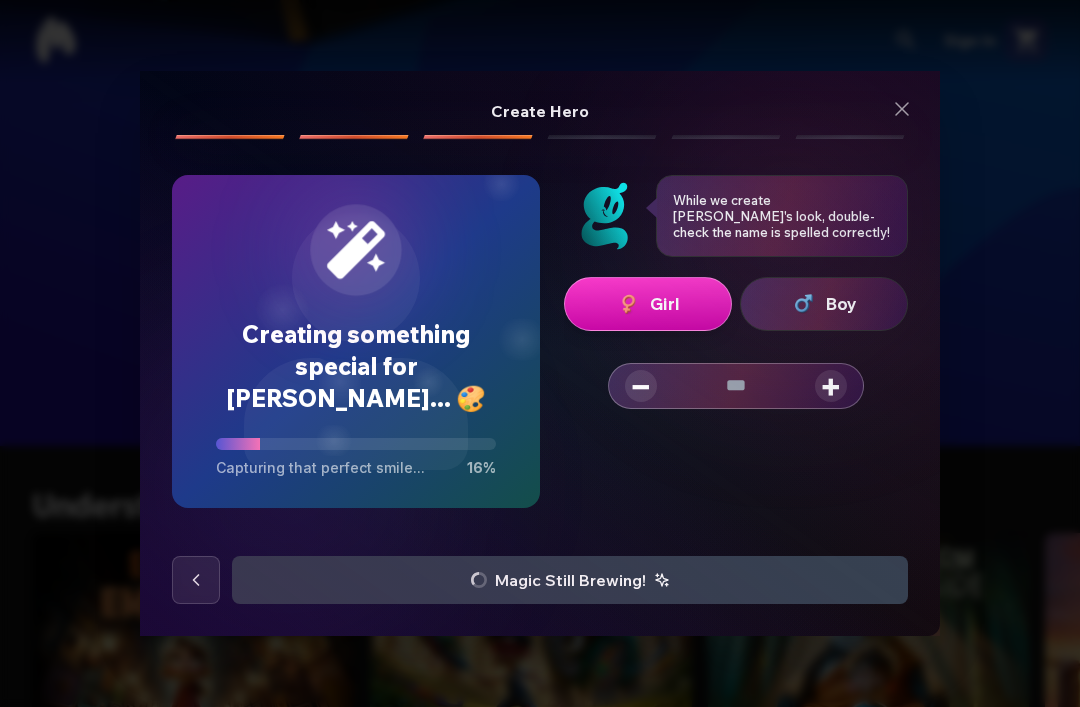 click on "+" at bounding box center [831, 386] 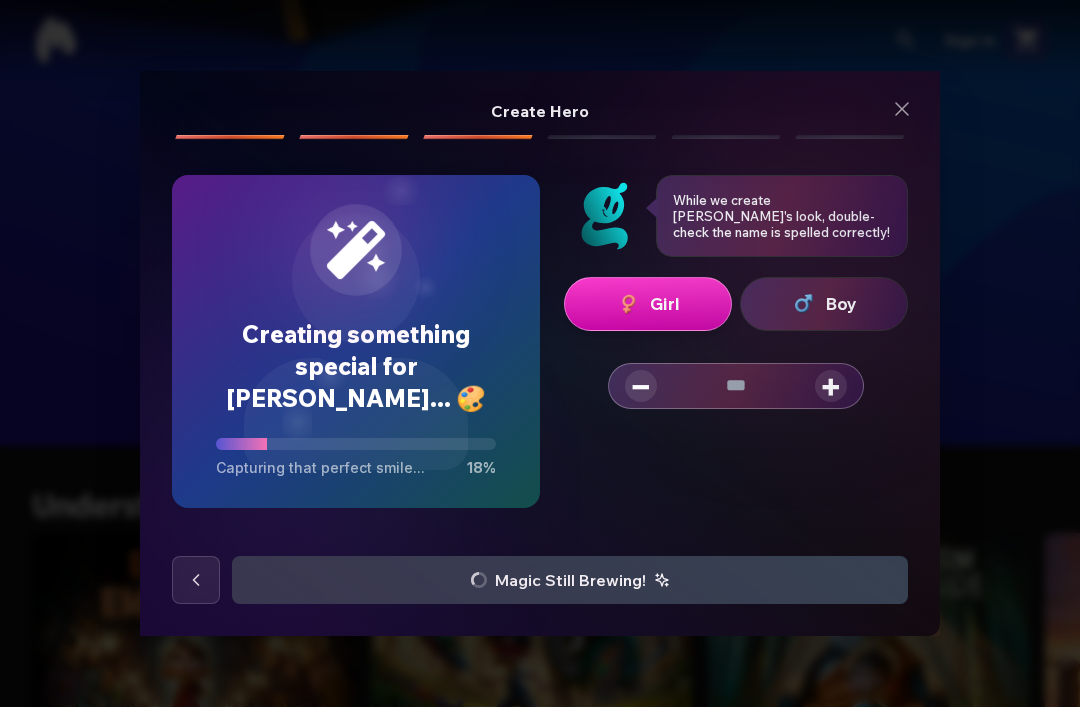 click on "+" at bounding box center [831, 386] 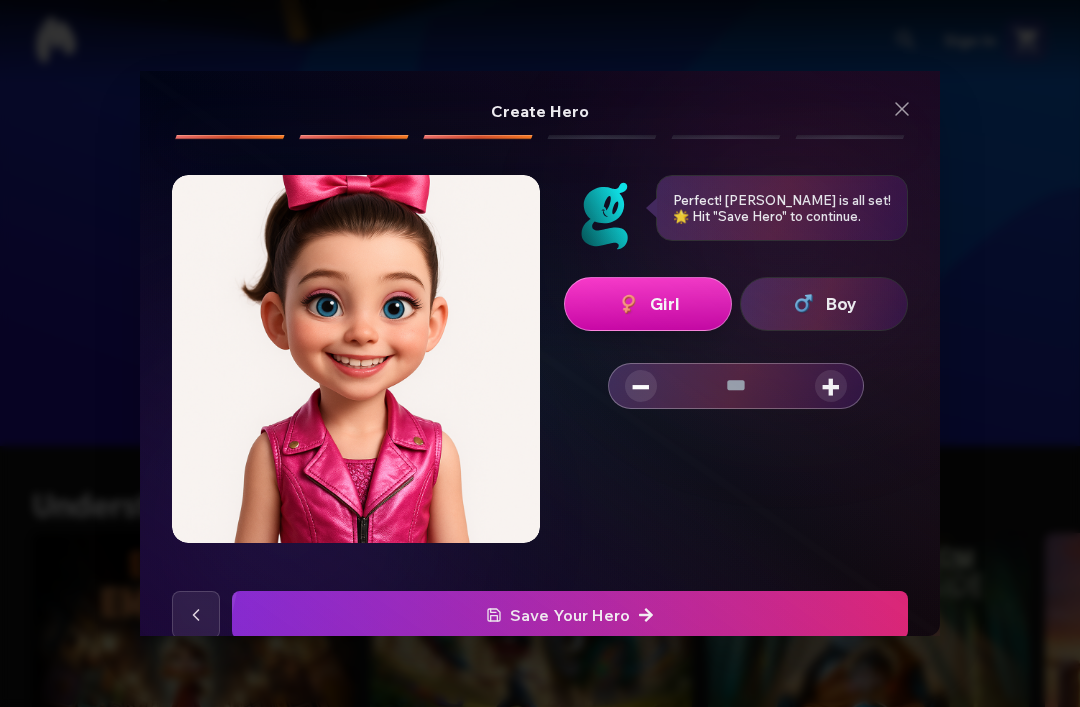 click on "Save Your Hero" at bounding box center (570, 615) 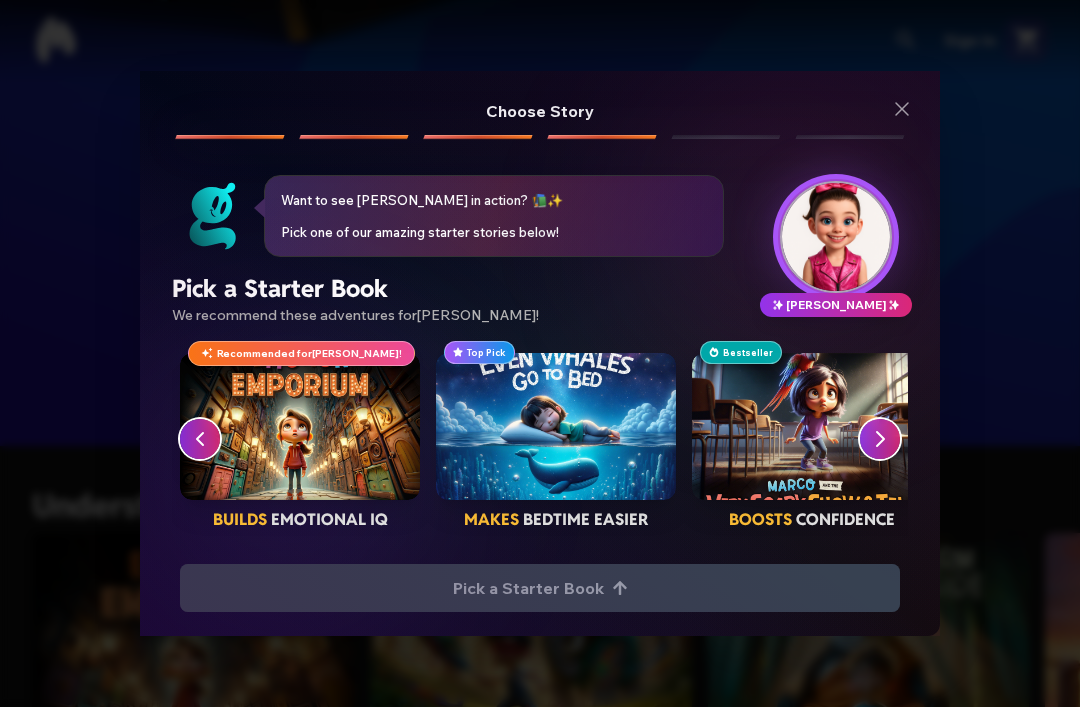 click at bounding box center [812, 427] 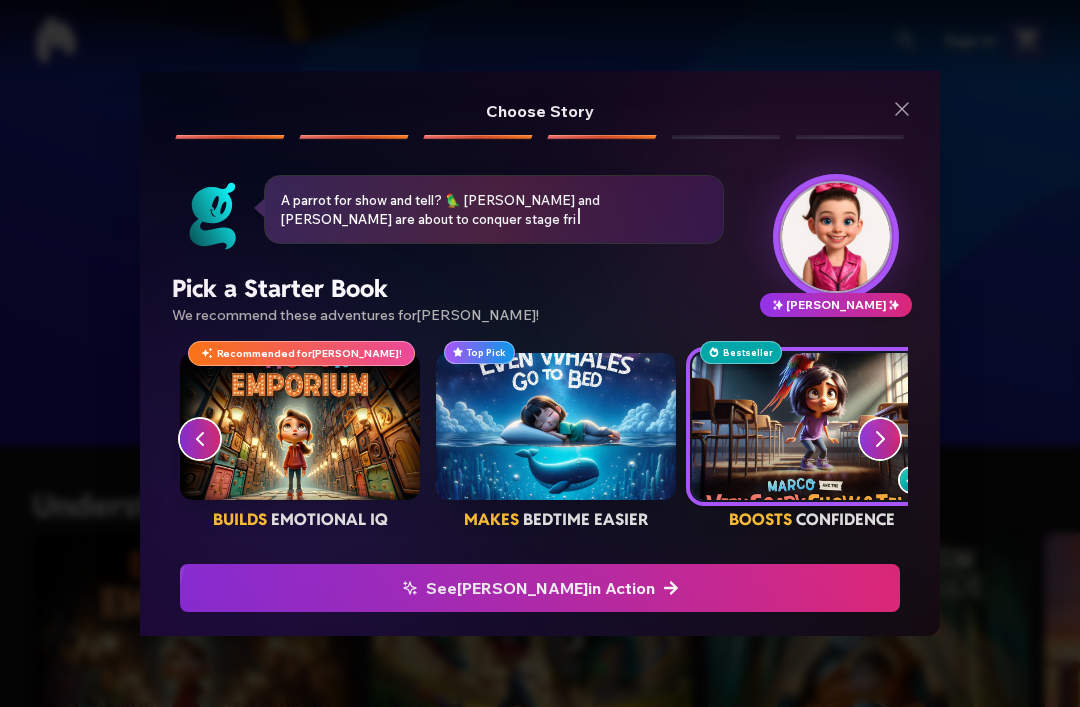 click on "See  [PERSON_NAME]  in Action" at bounding box center (540, 588) 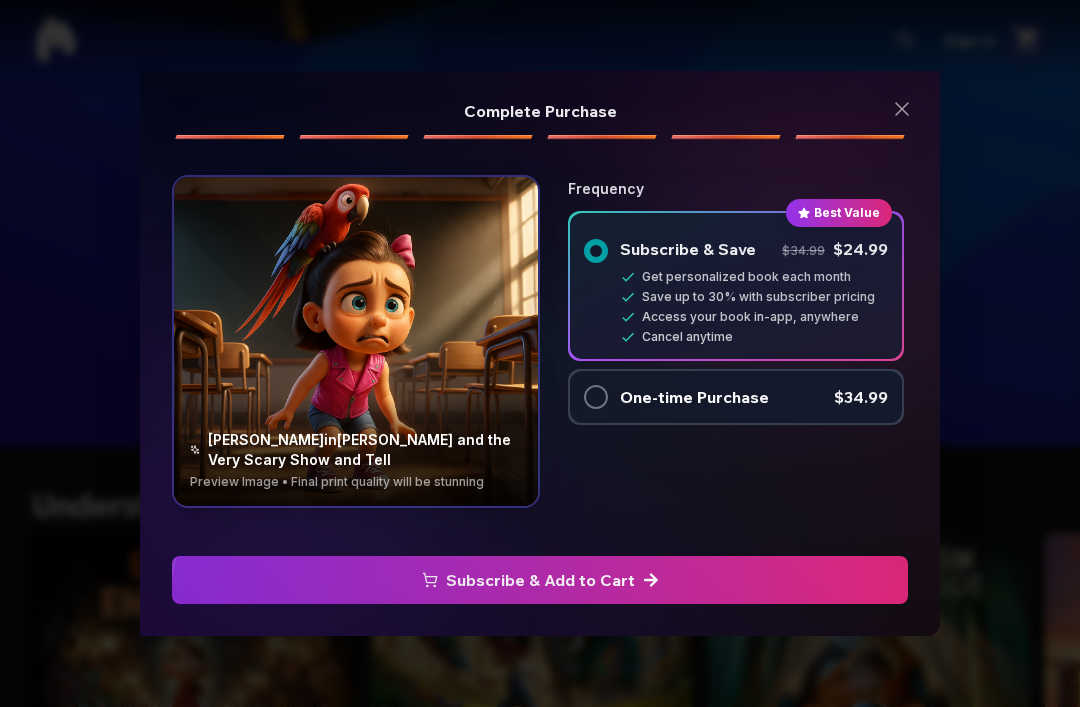 click at bounding box center (596, 397) 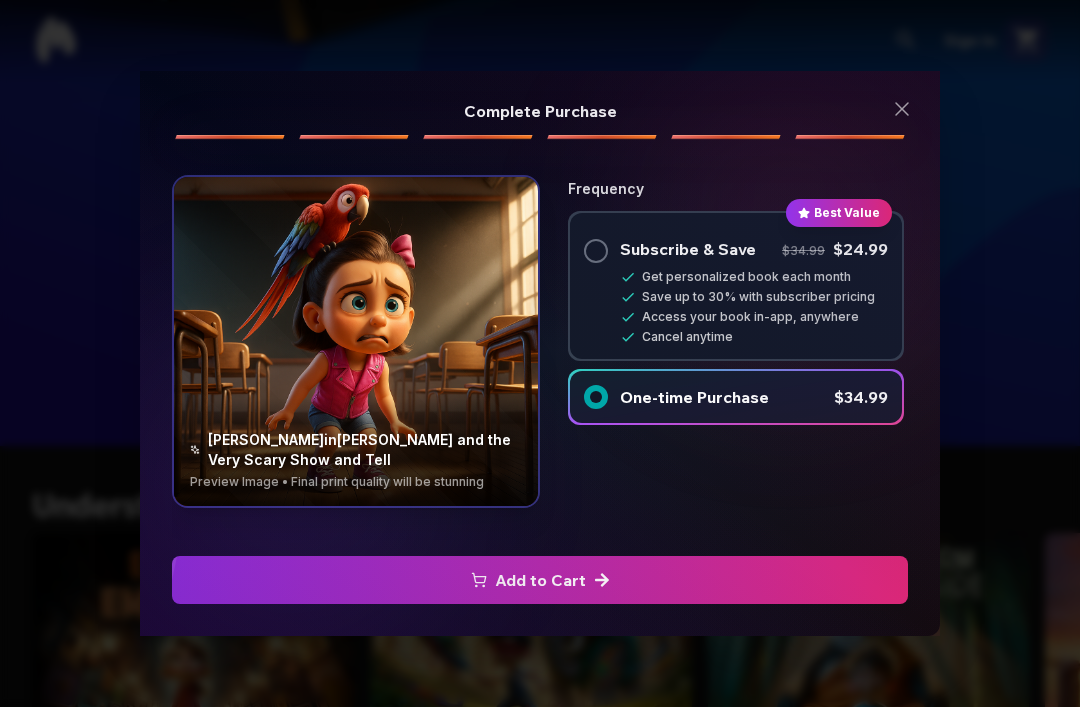 click on "Add to Cart" at bounding box center [540, 580] 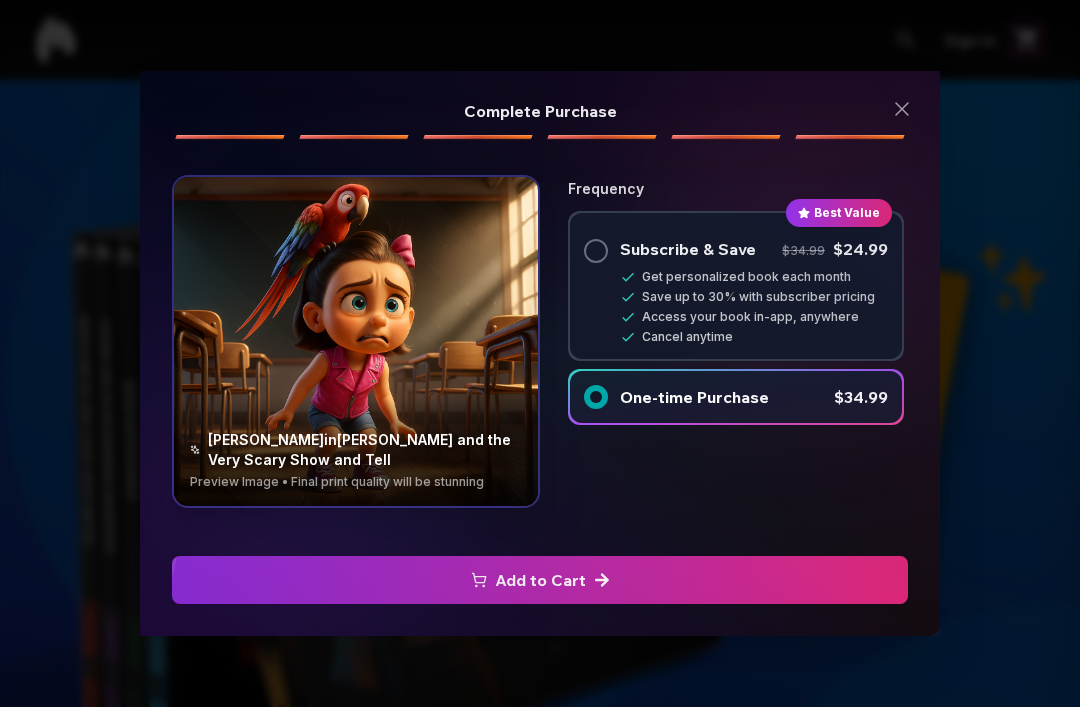 scroll, scrollTop: 740, scrollLeft: 0, axis: vertical 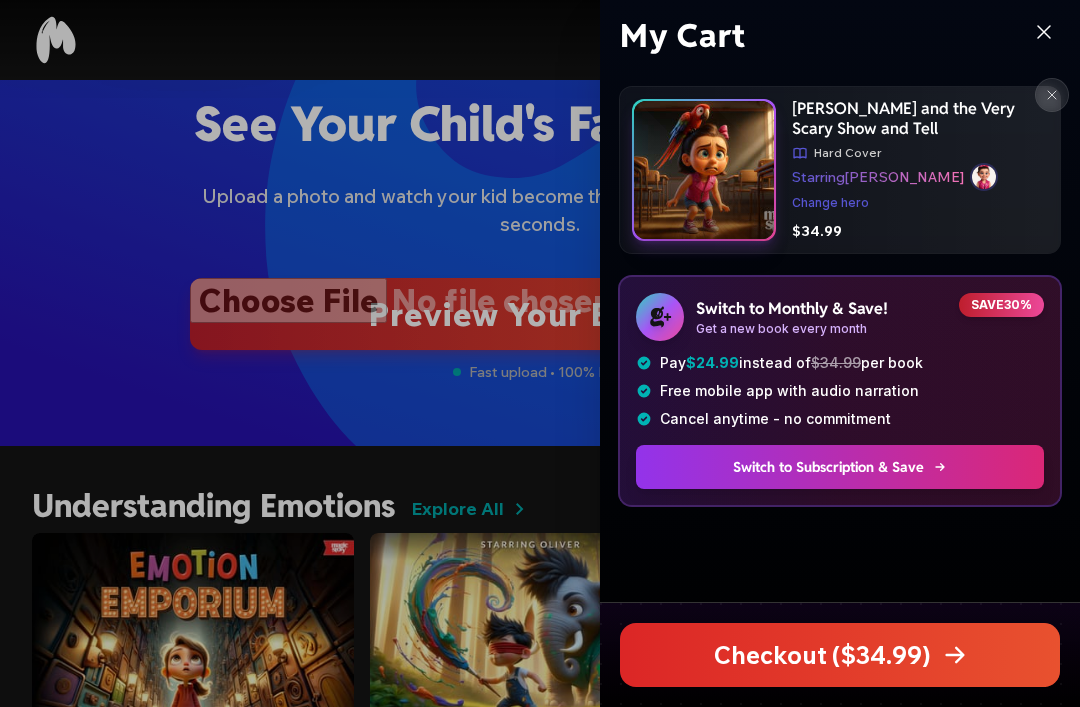 click on "Checkout ($ 34.99 )" at bounding box center [840, 655] 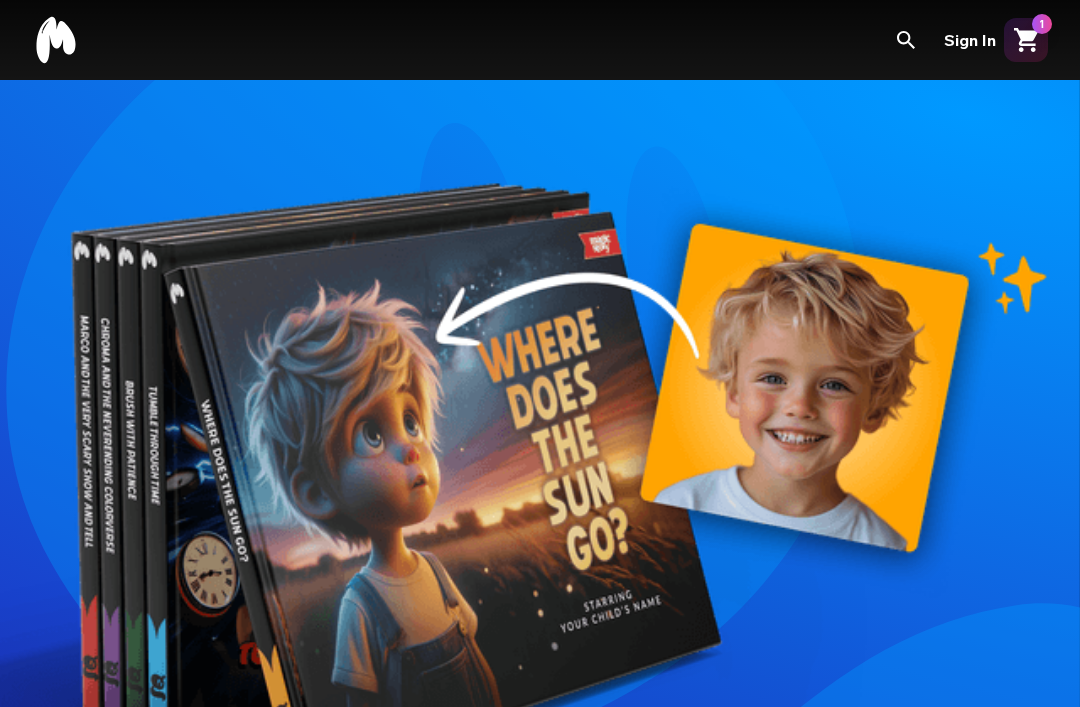 scroll, scrollTop: 740, scrollLeft: 0, axis: vertical 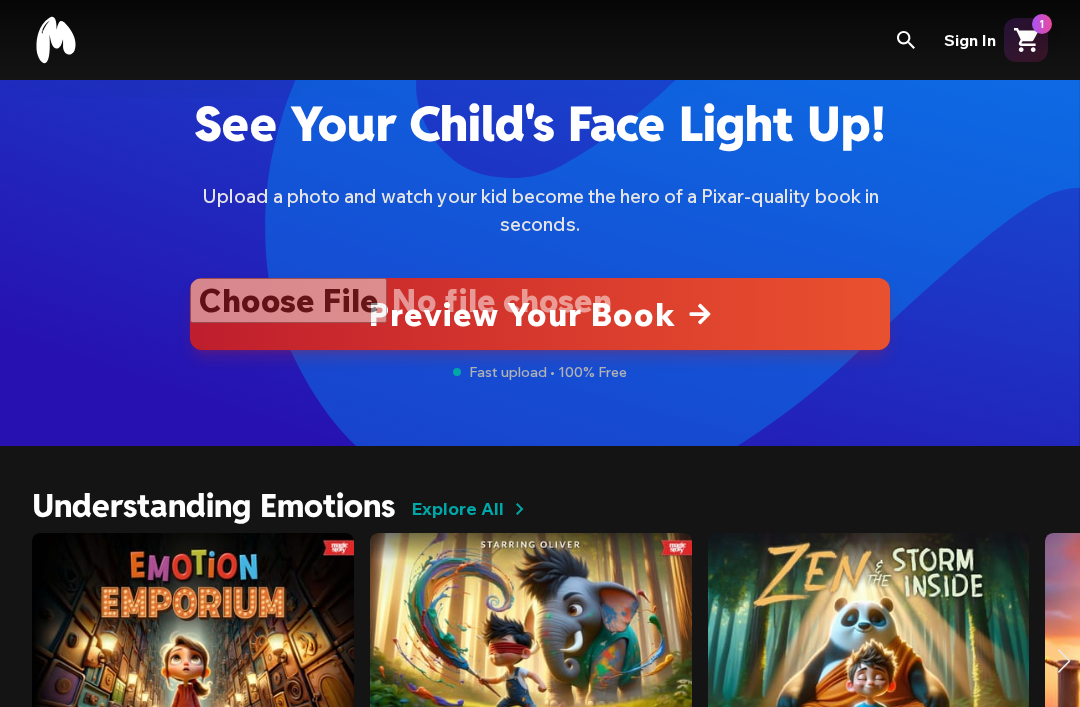 type on "**********" 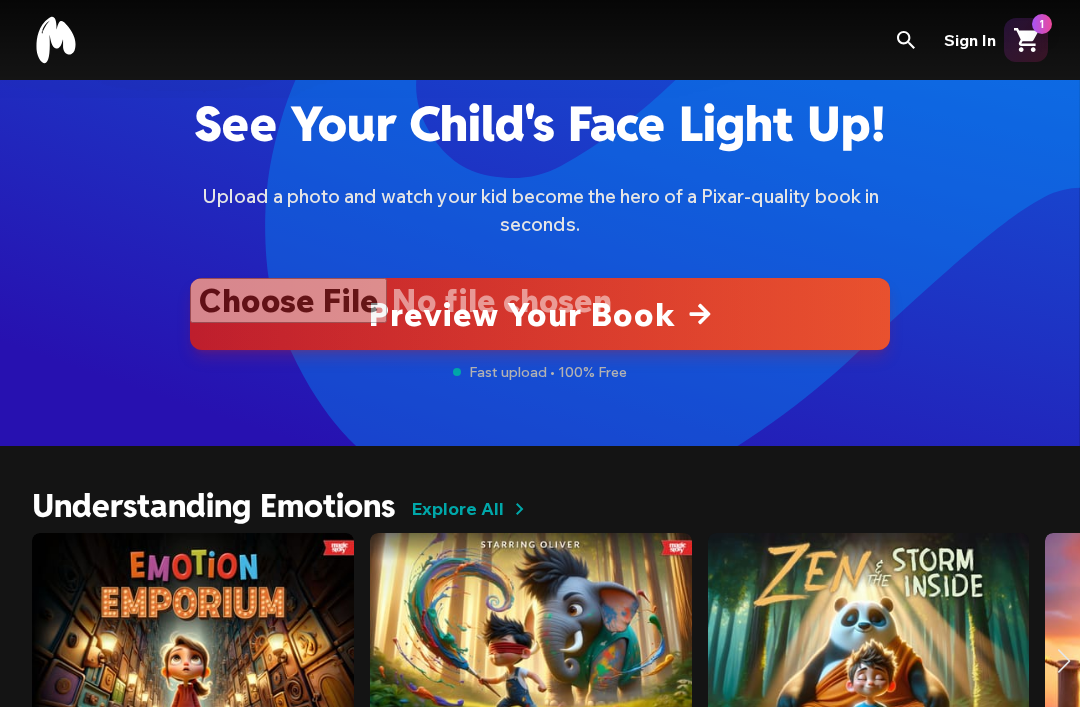 type 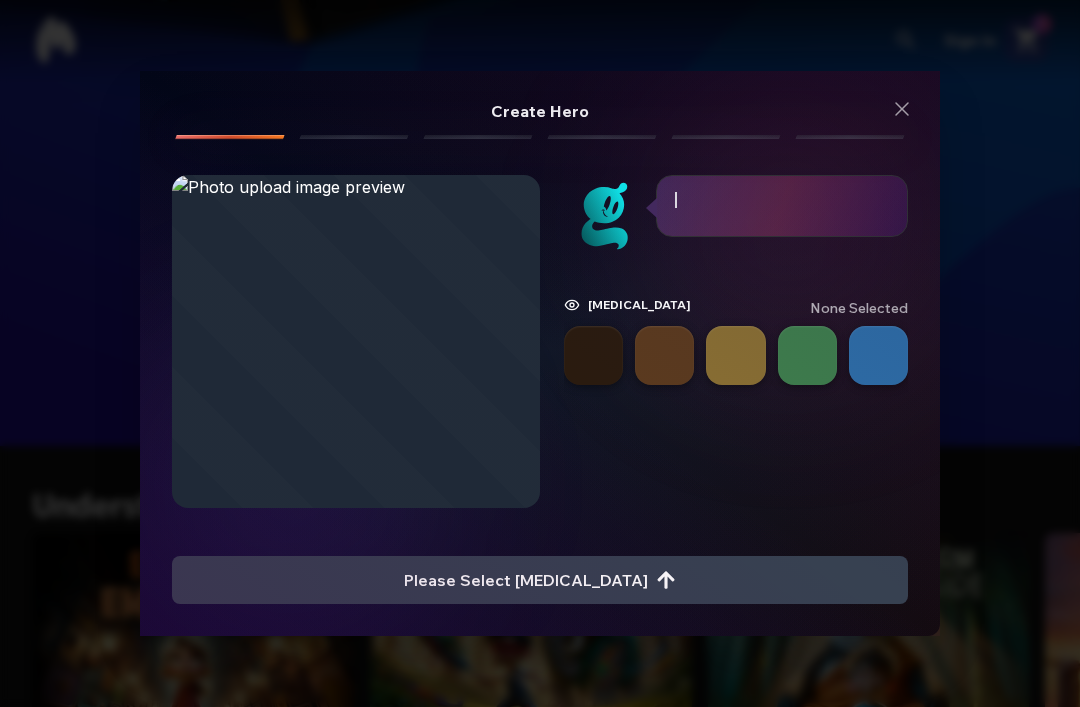 scroll, scrollTop: 0, scrollLeft: 0, axis: both 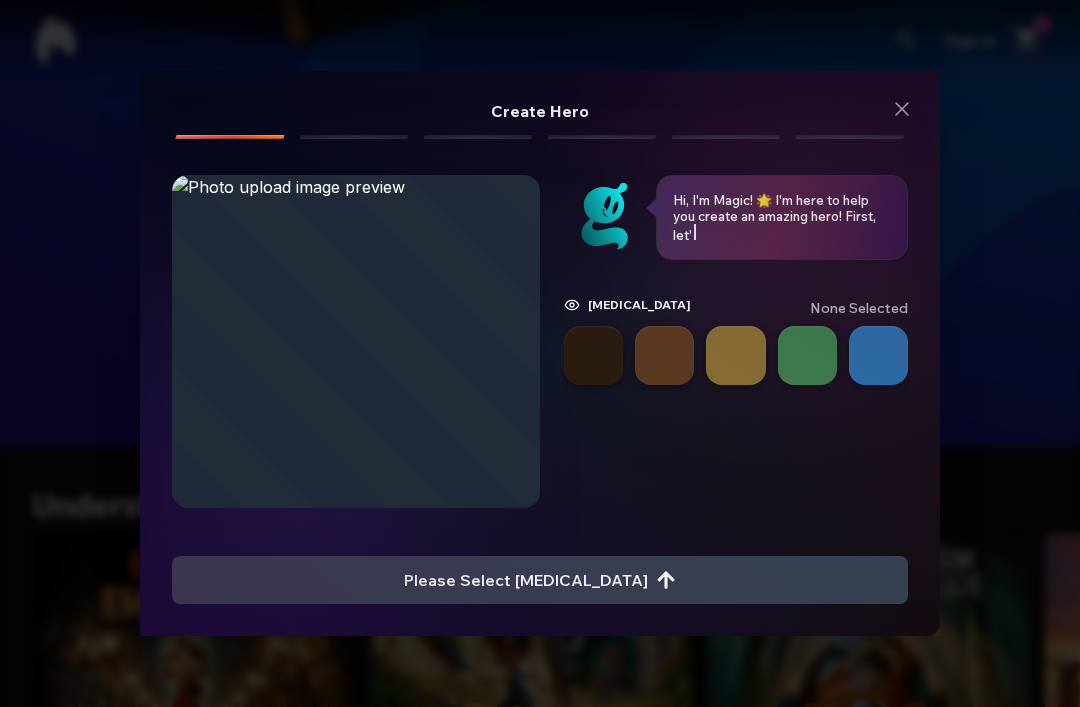 click at bounding box center (878, 355) 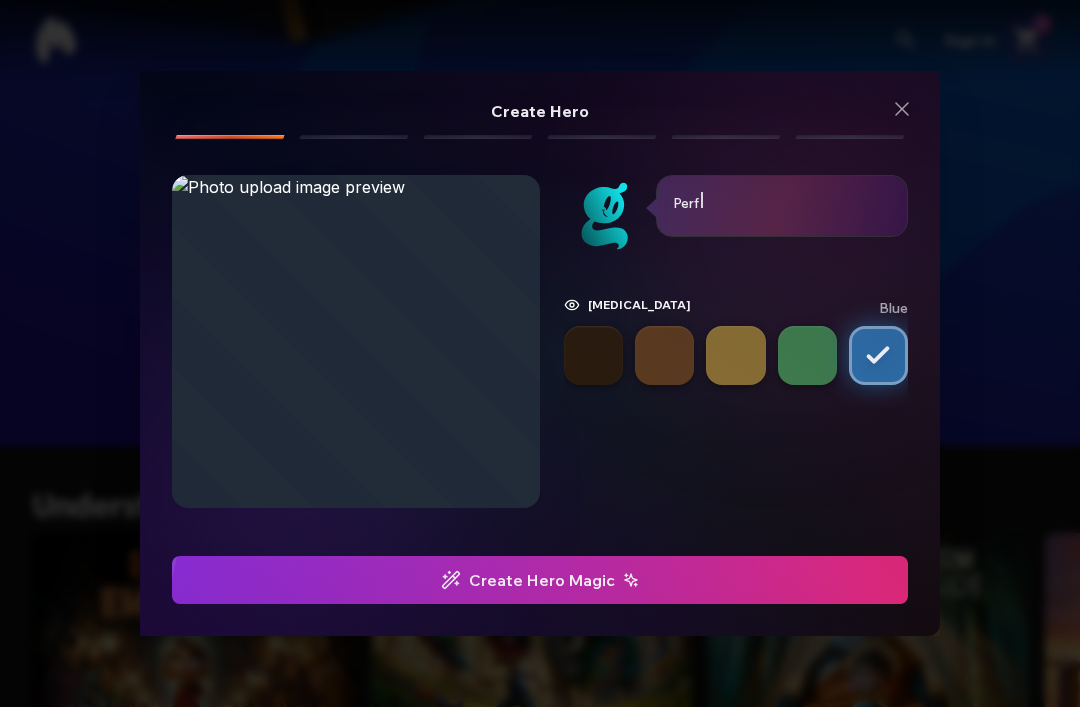 click at bounding box center (-932, 580) 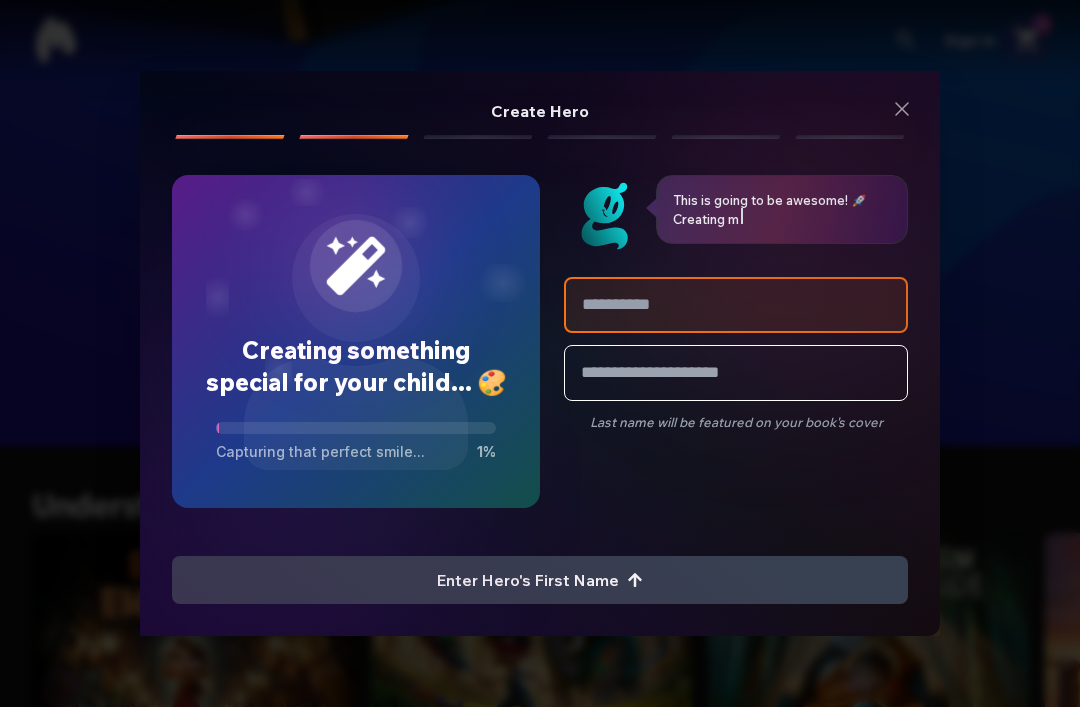 click at bounding box center (736, 305) 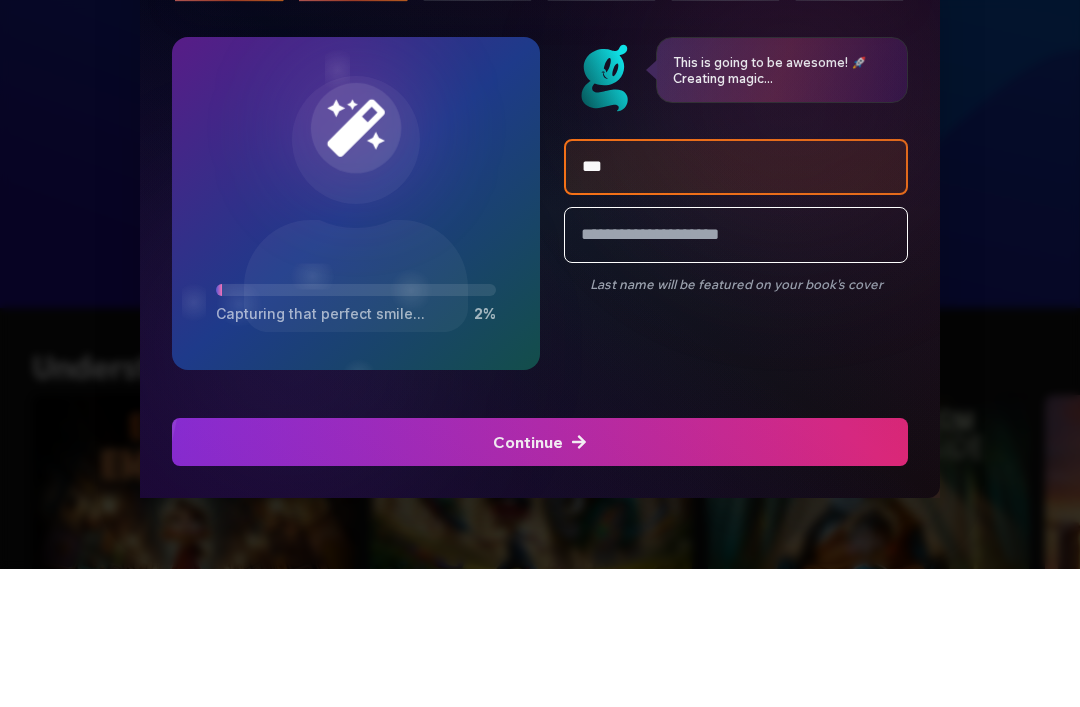 type on "****" 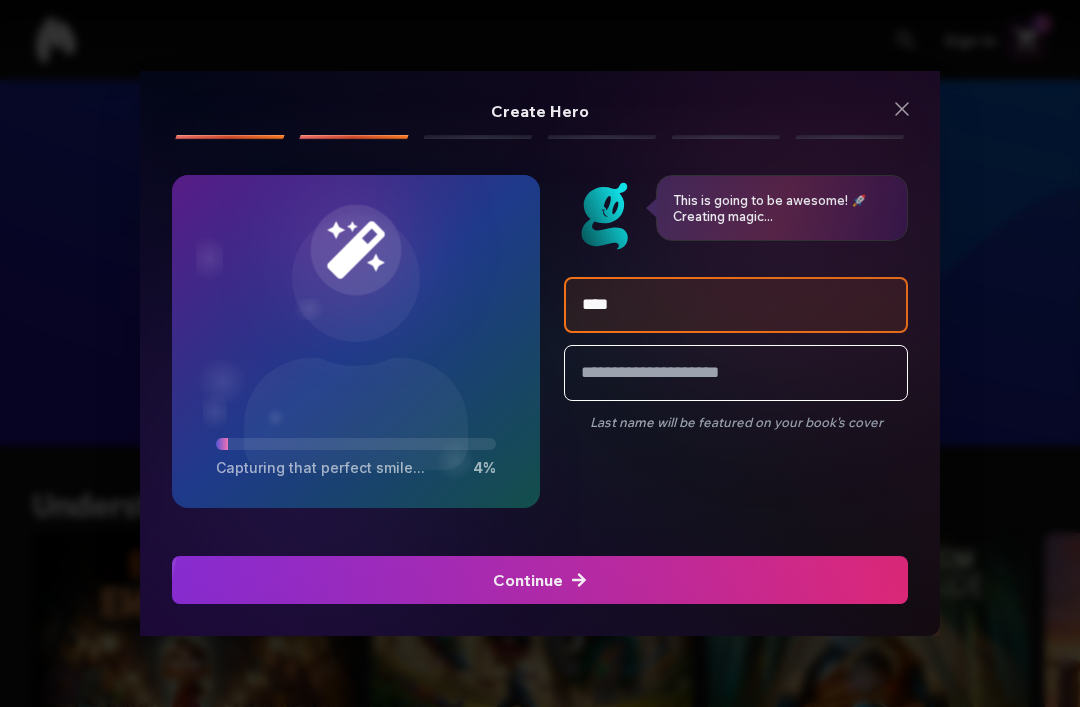 click at bounding box center [540, 580] 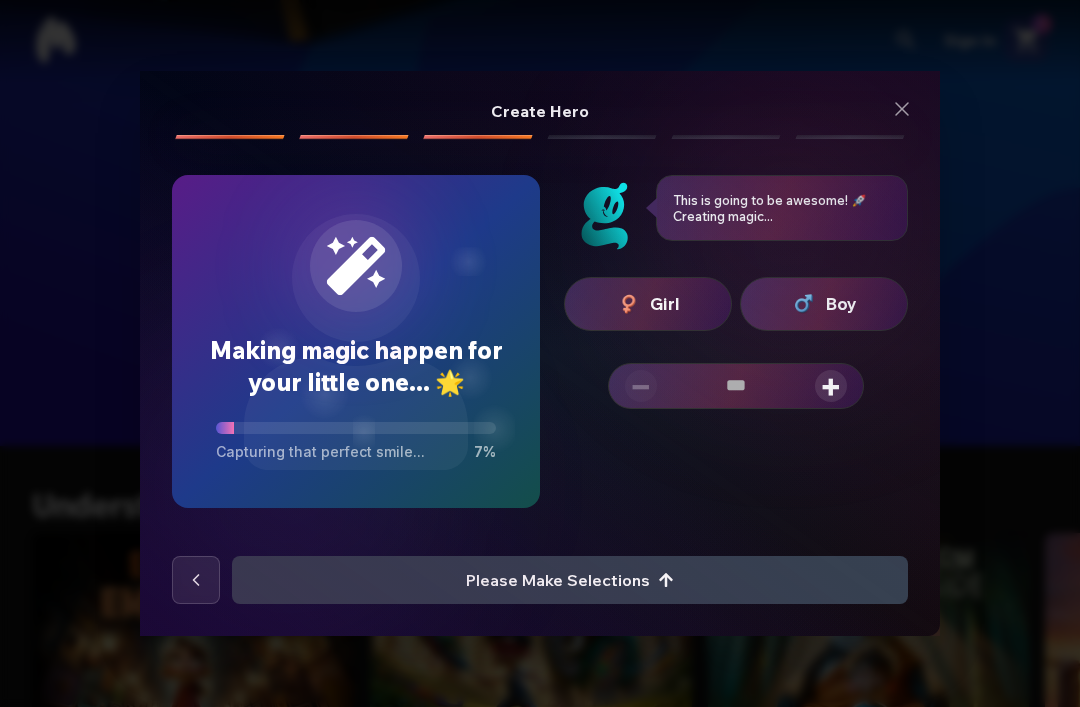 click on "Girl" at bounding box center (665, 304) 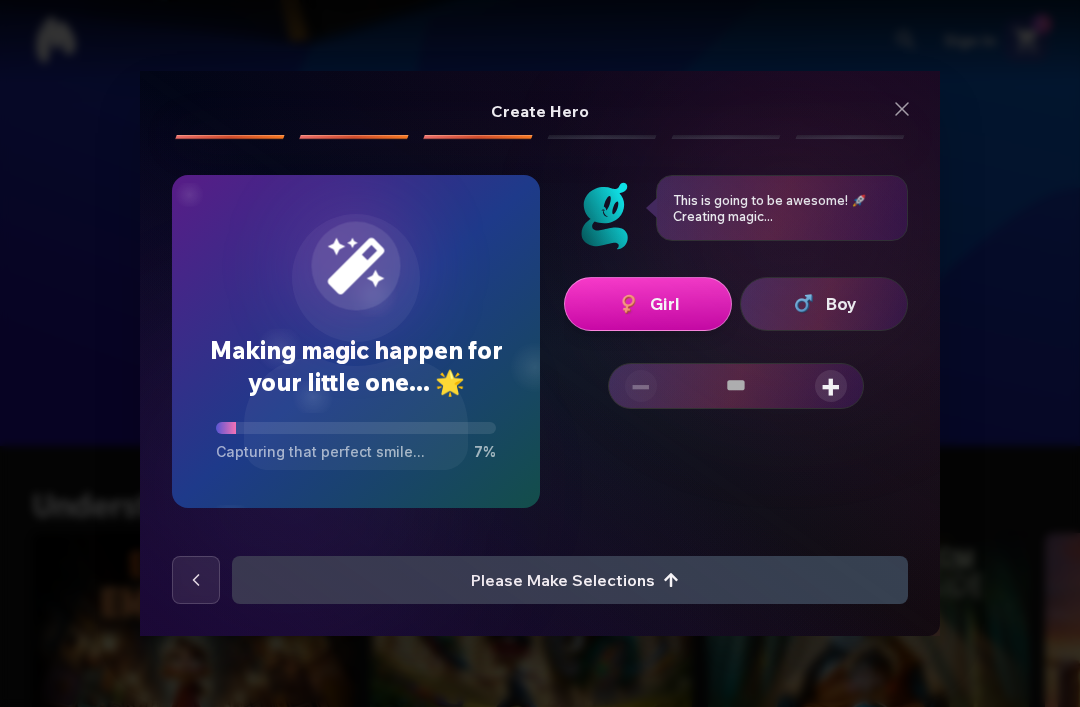 click on "+" at bounding box center [831, 386] 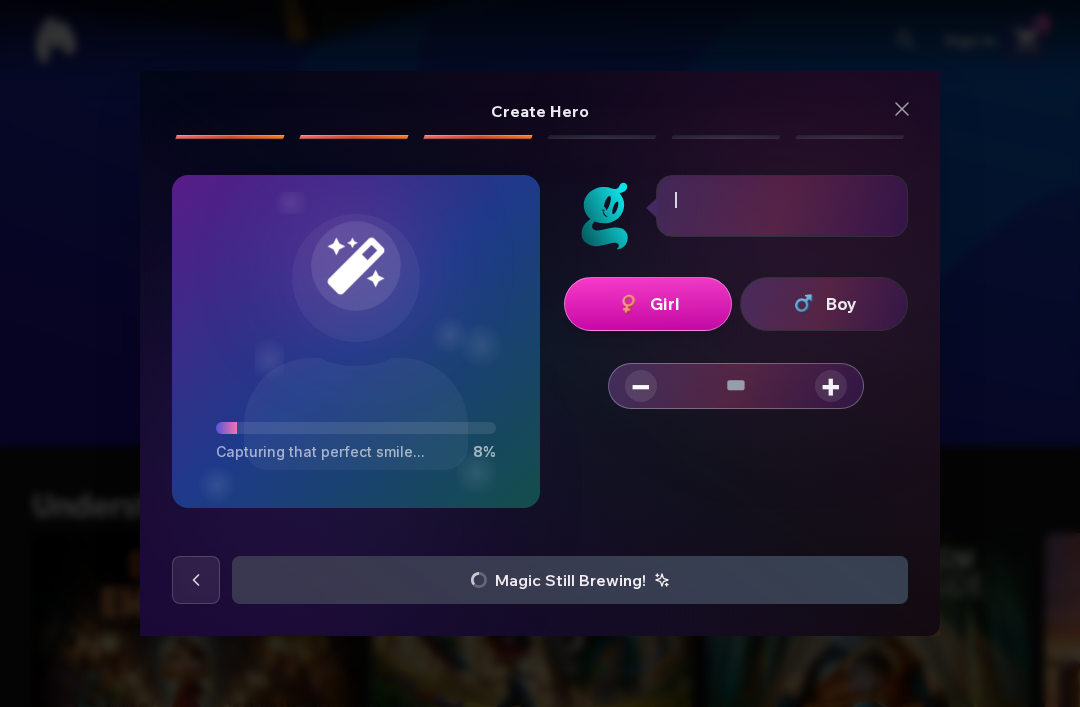 click on "+" at bounding box center [831, 386] 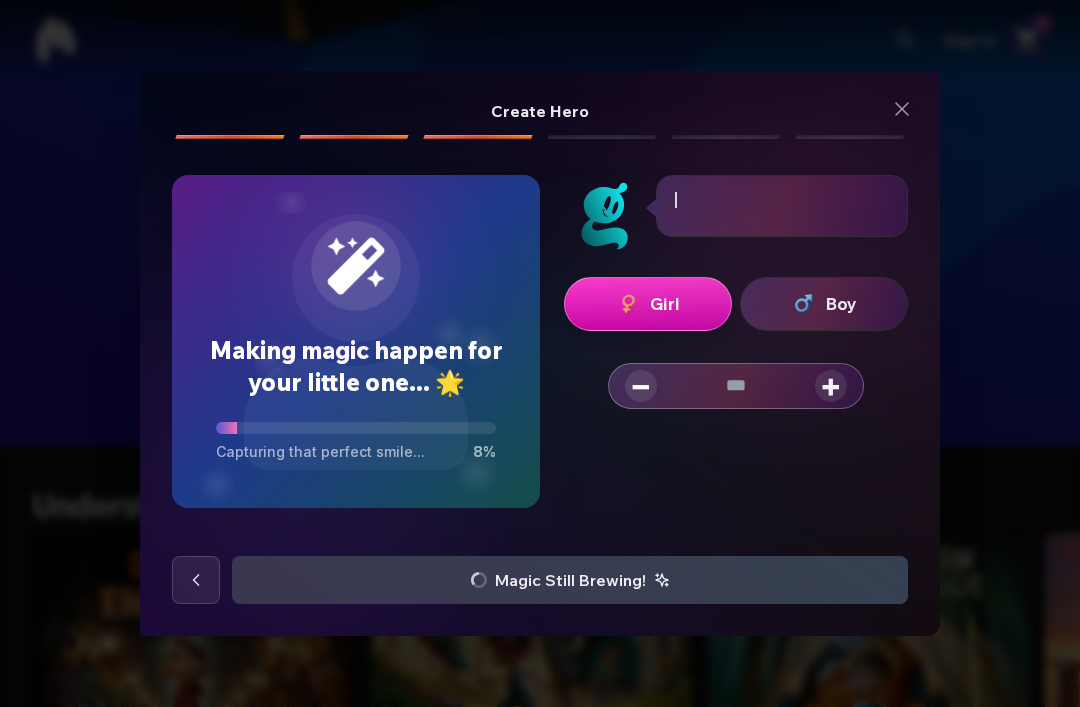 click on "+" at bounding box center [831, 386] 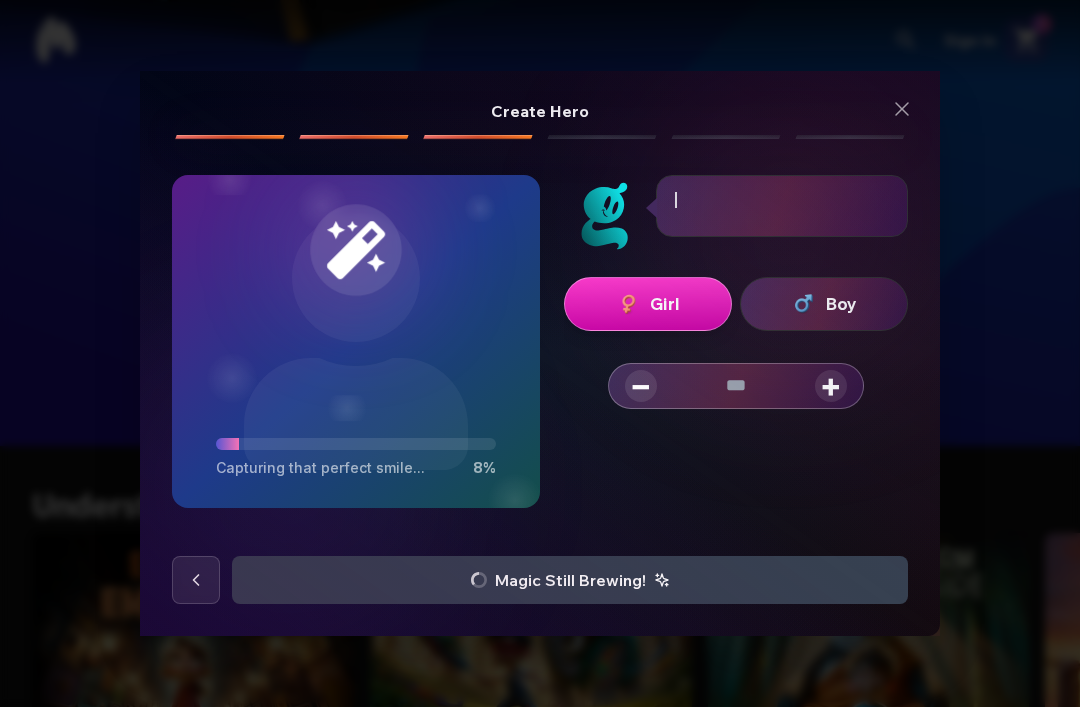 click on "+" at bounding box center [831, 386] 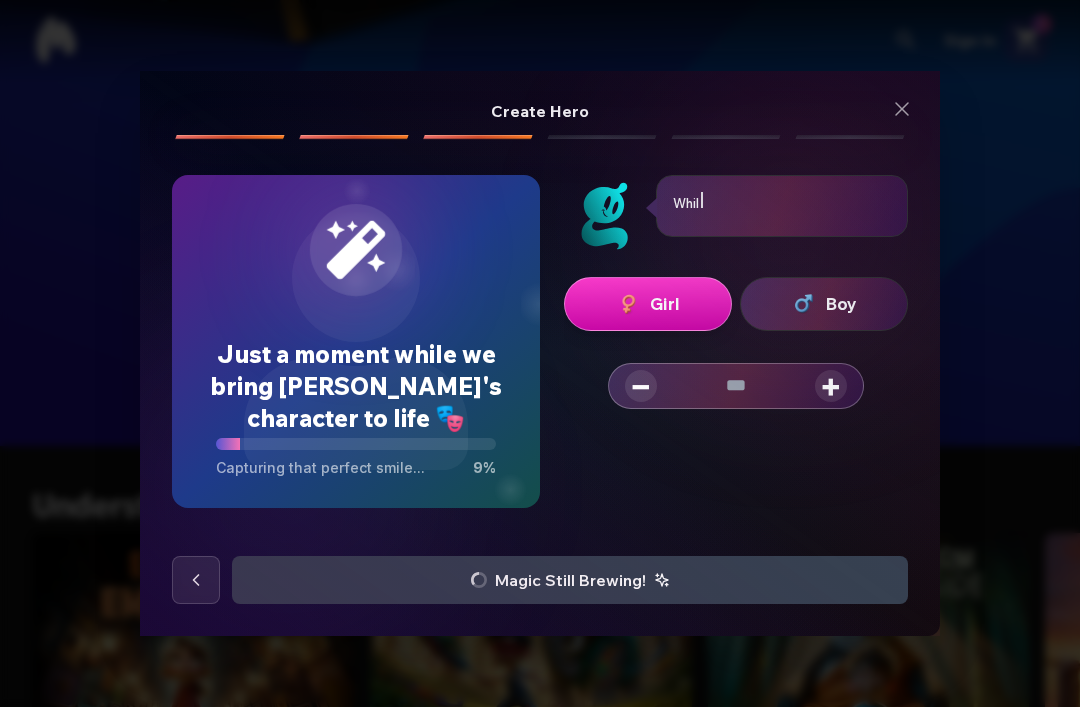click on "− * +" at bounding box center [736, 386] 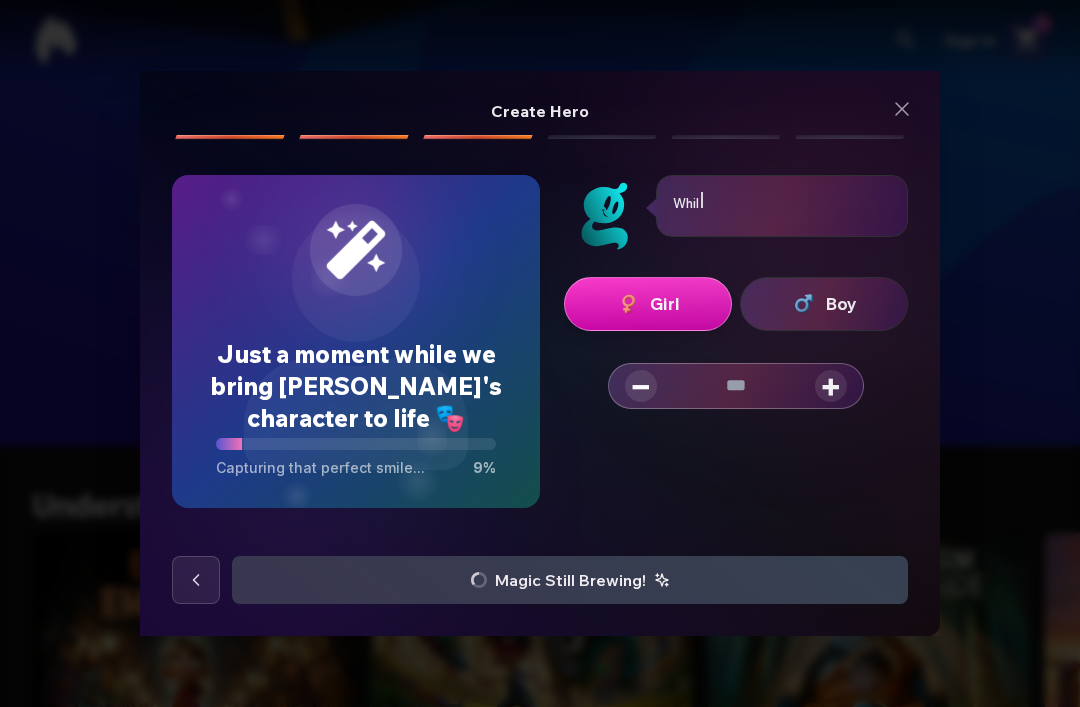 click on "+" at bounding box center [831, 386] 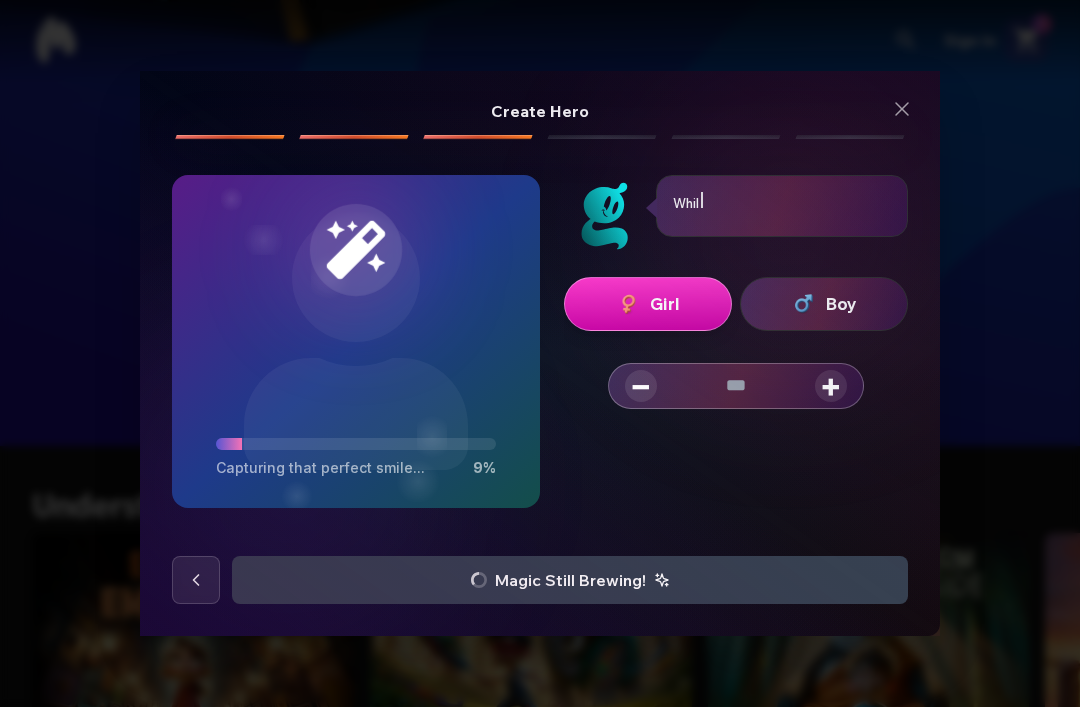 click on "+" at bounding box center (831, 386) 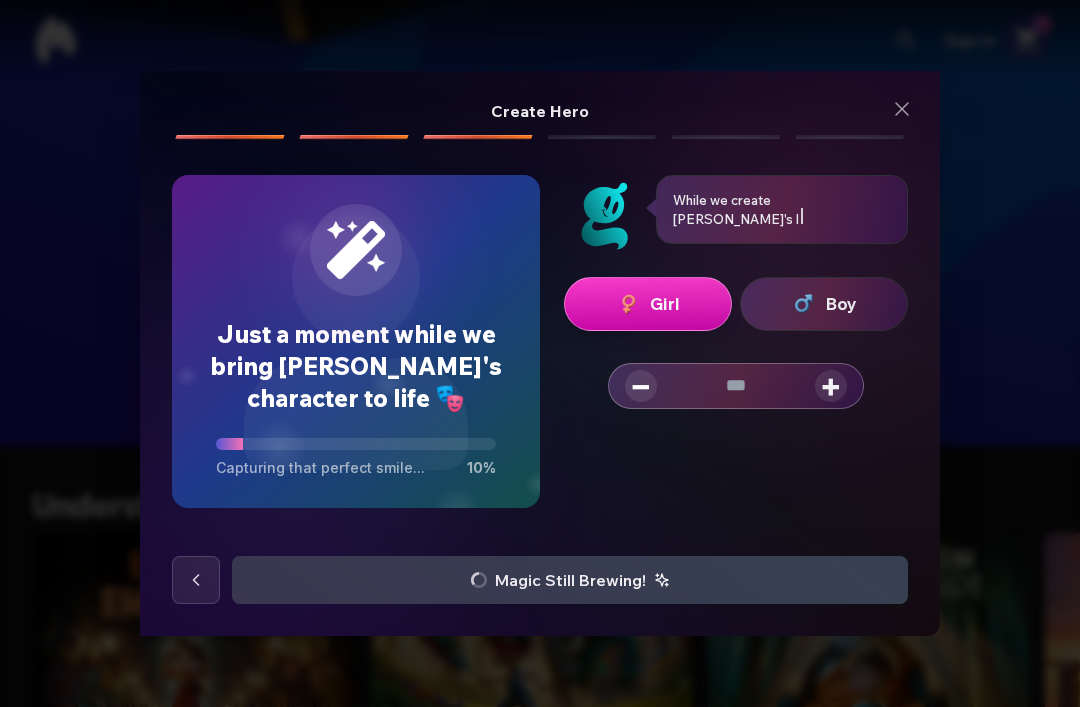 click on "+" at bounding box center (831, 386) 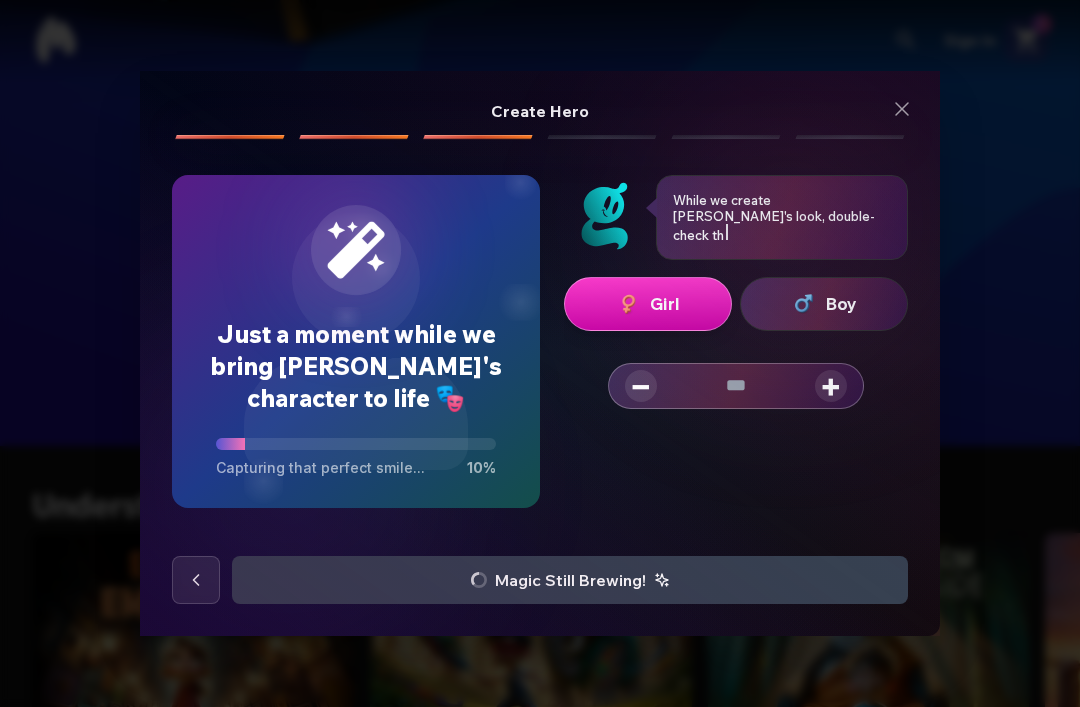 click on "+" at bounding box center [831, 386] 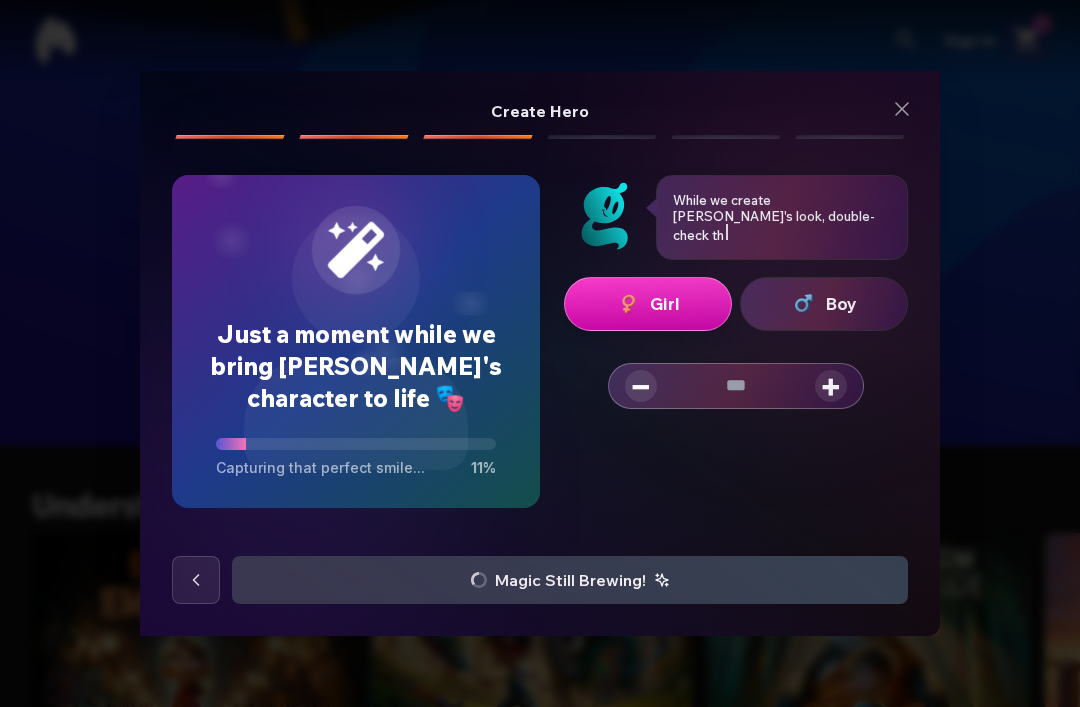 click on "+" at bounding box center [831, 386] 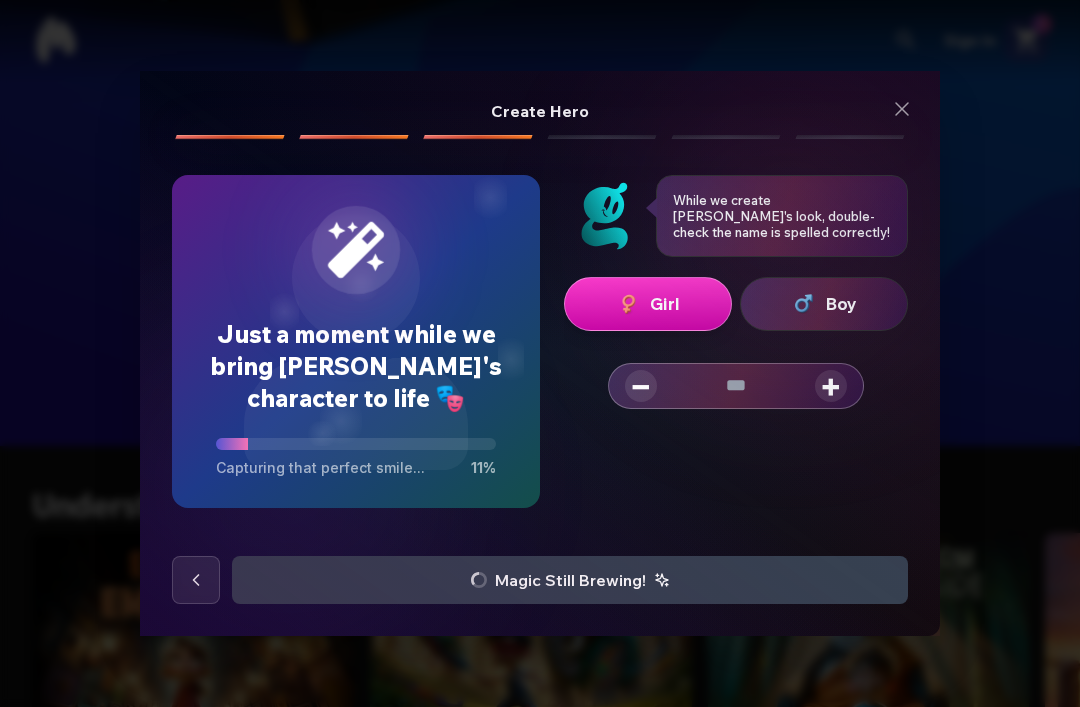 click on "−" at bounding box center (641, 386) 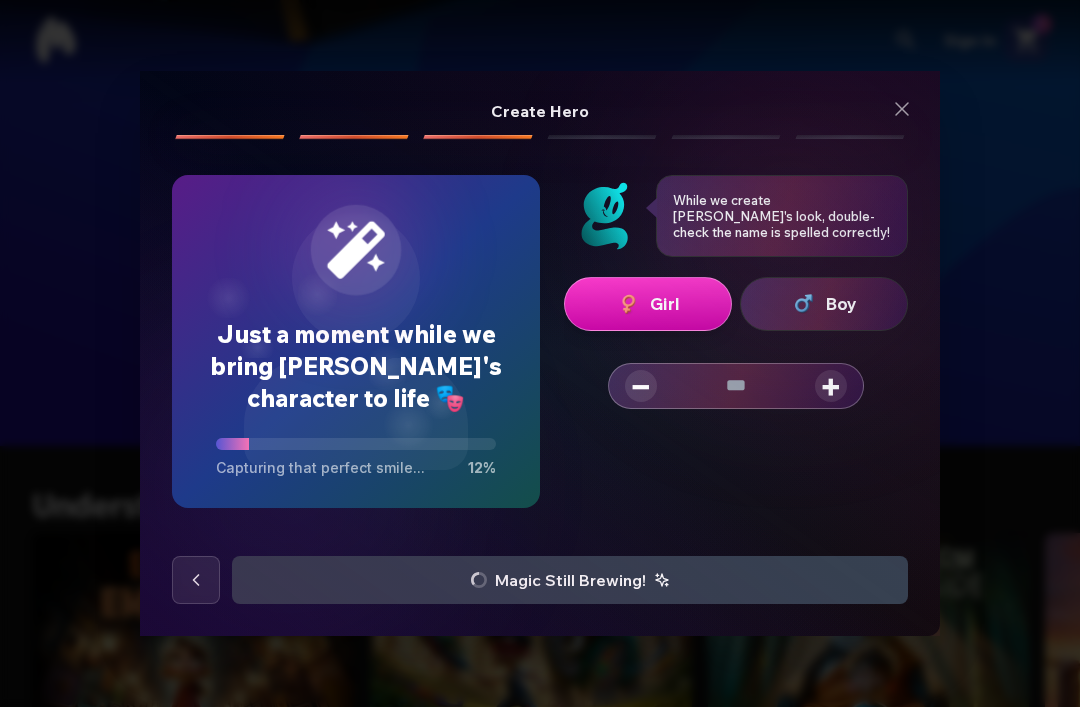 click on "−" at bounding box center (641, 386) 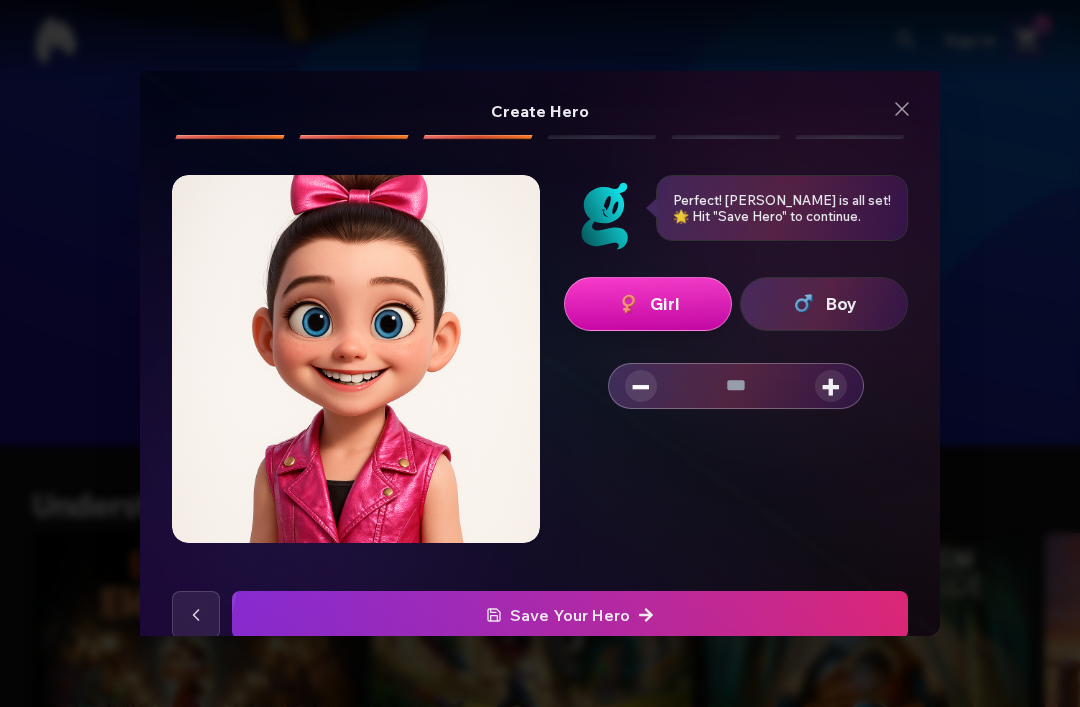 click on "Save Your Hero" at bounding box center (570, 615) 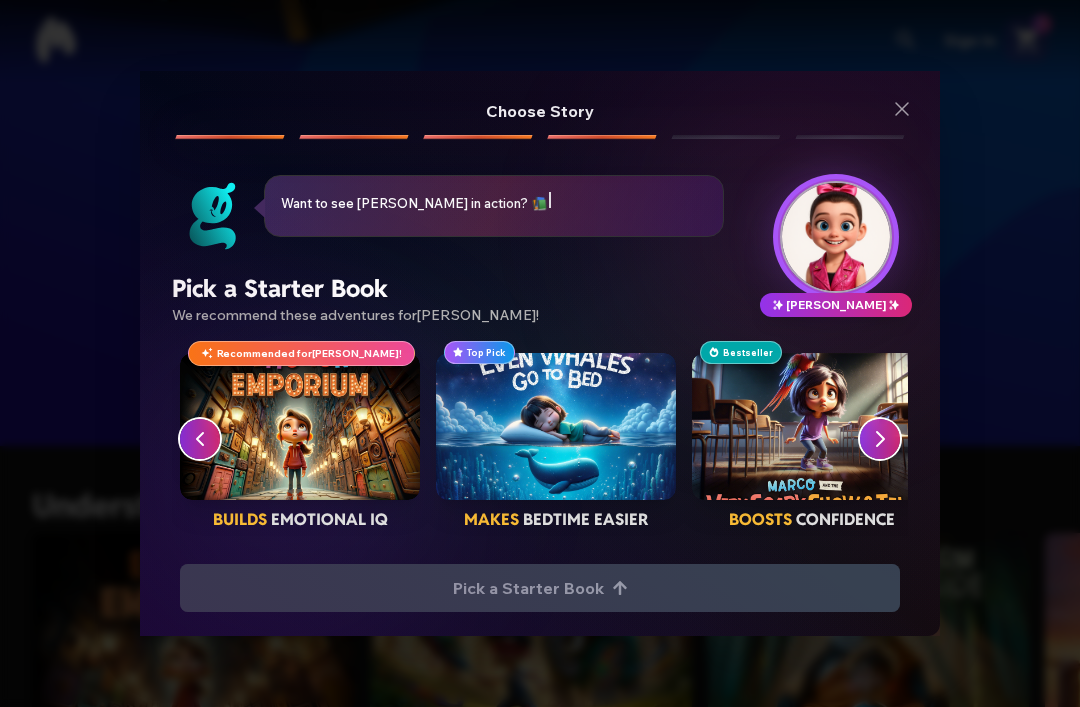click at bounding box center [300, 427] 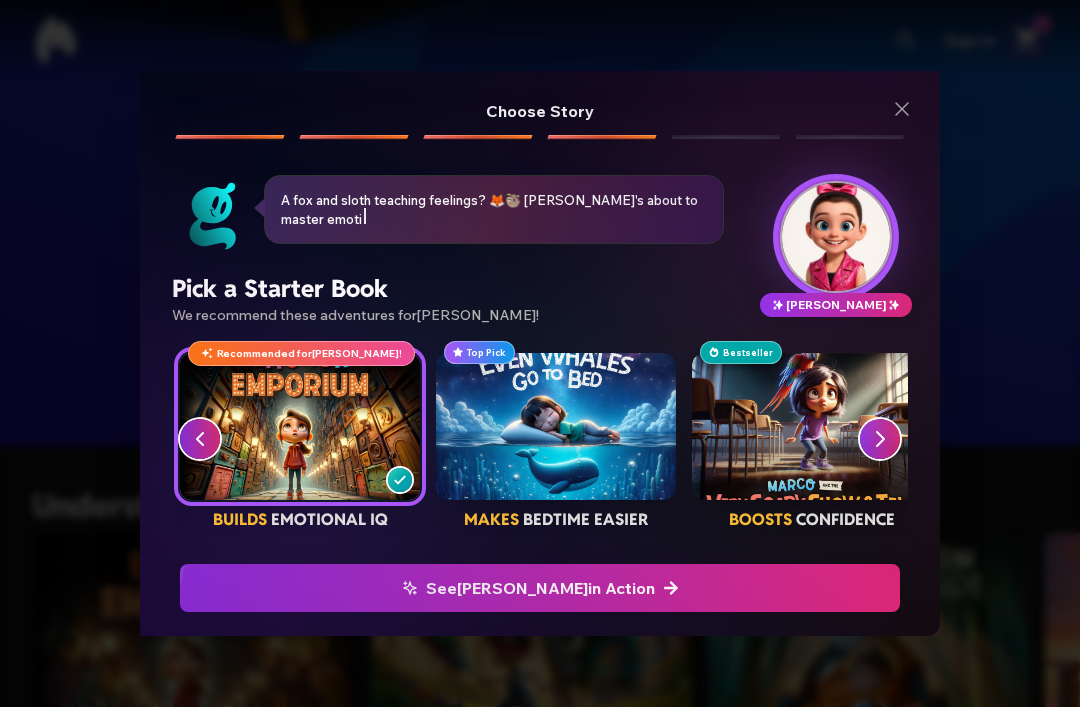 click 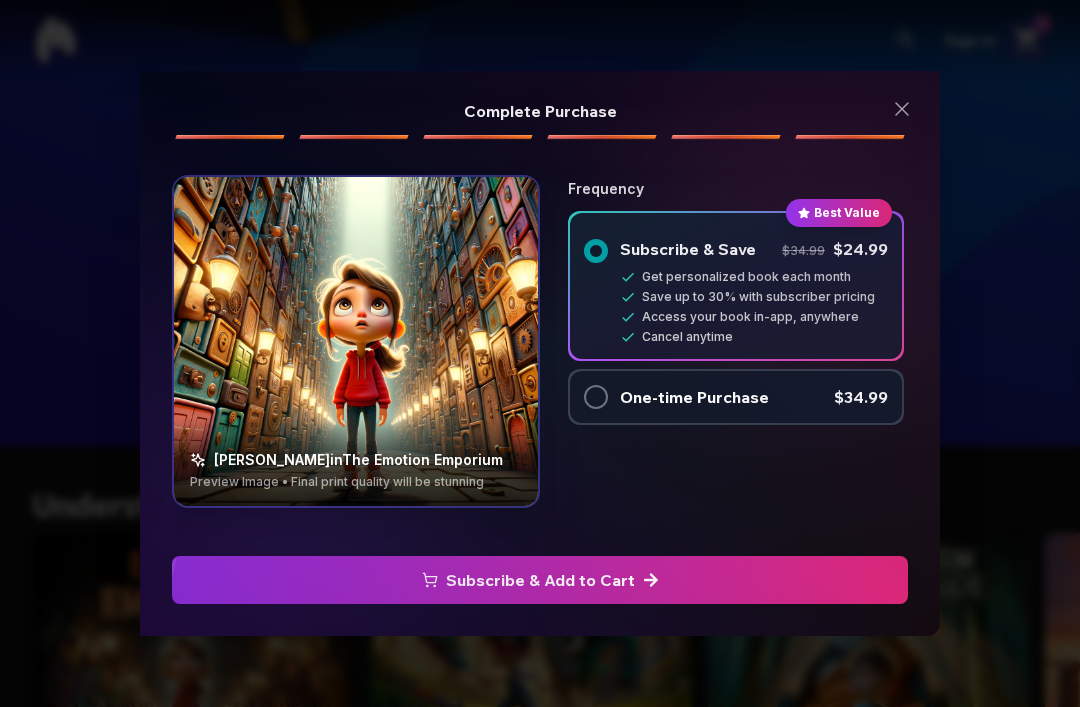 click at bounding box center (596, 397) 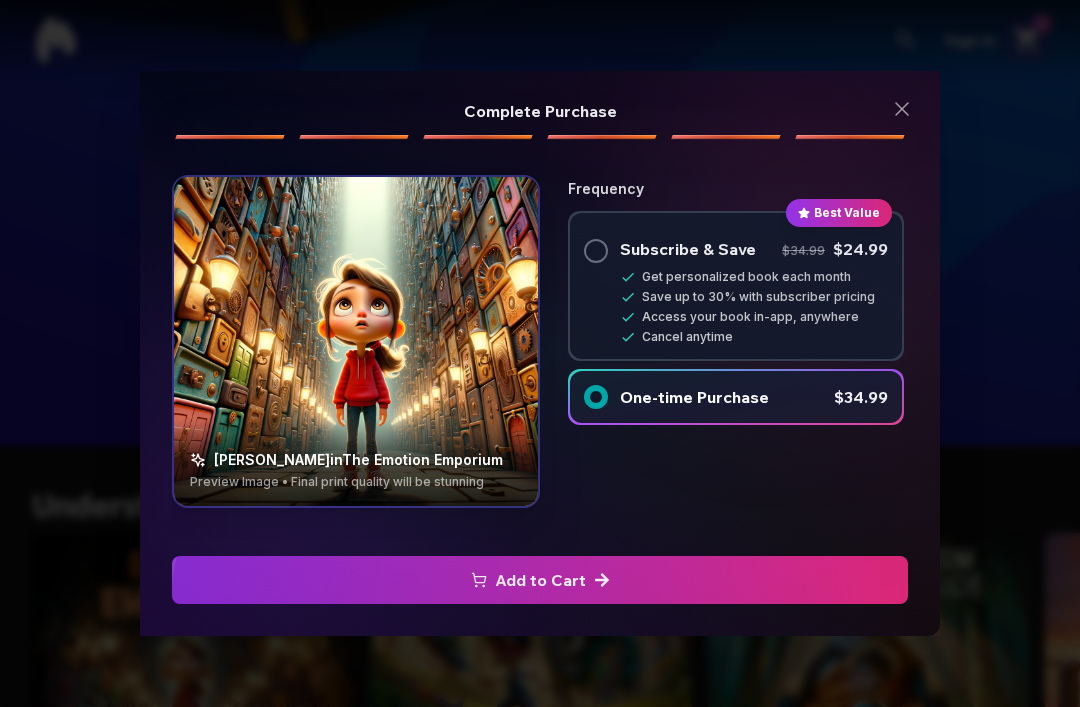 click on "Add to Cart" at bounding box center [540, 580] 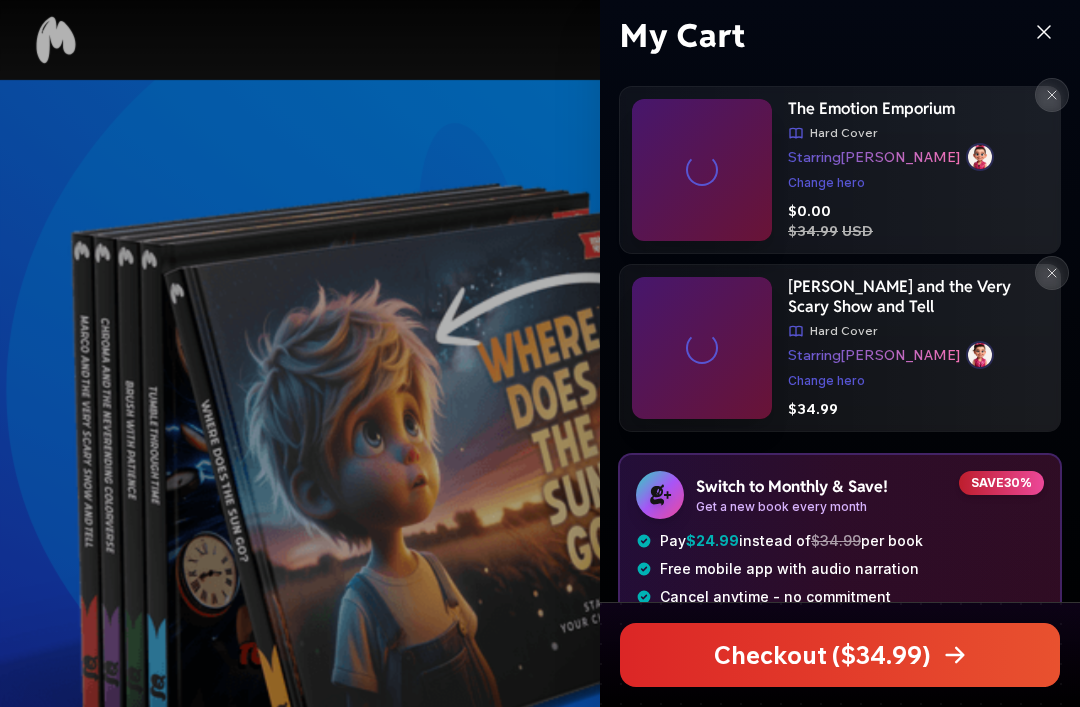 scroll, scrollTop: 740, scrollLeft: 0, axis: vertical 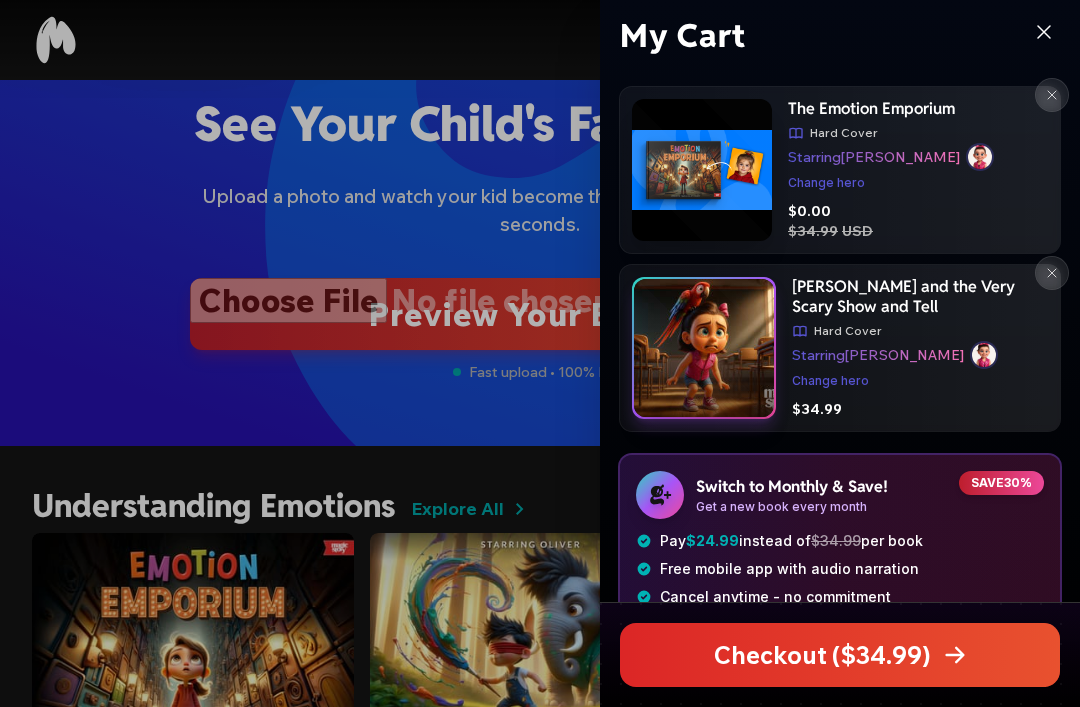 click at bounding box center (1052, 273) 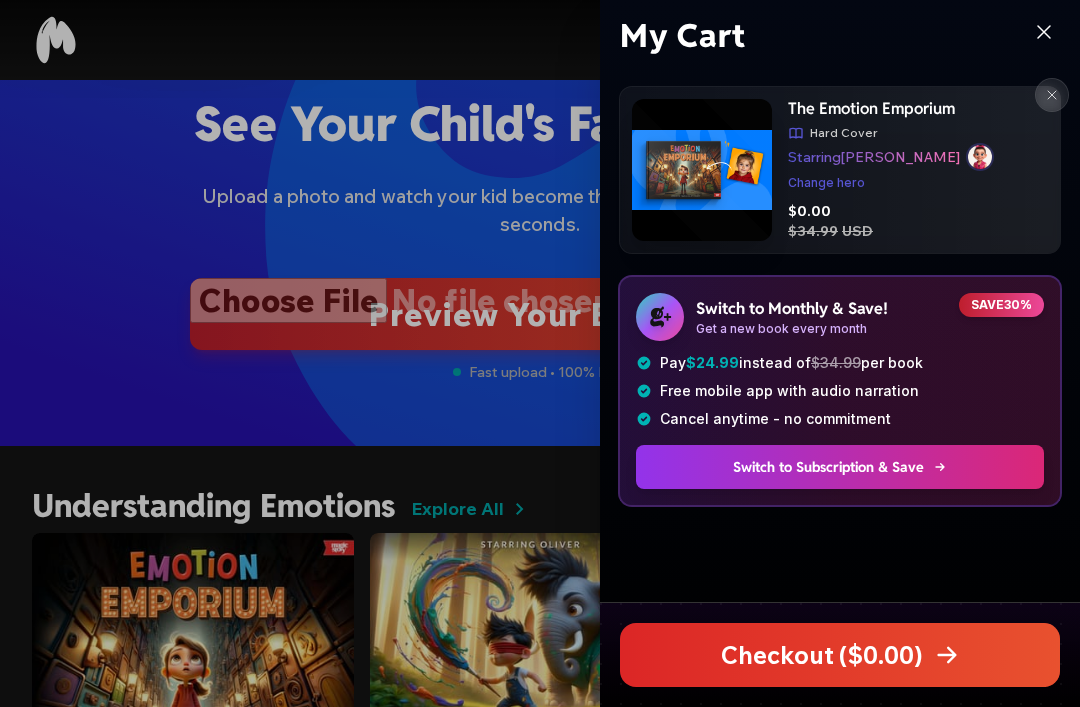 click on "Checkout ($ 0.00 )" at bounding box center (840, 655) 